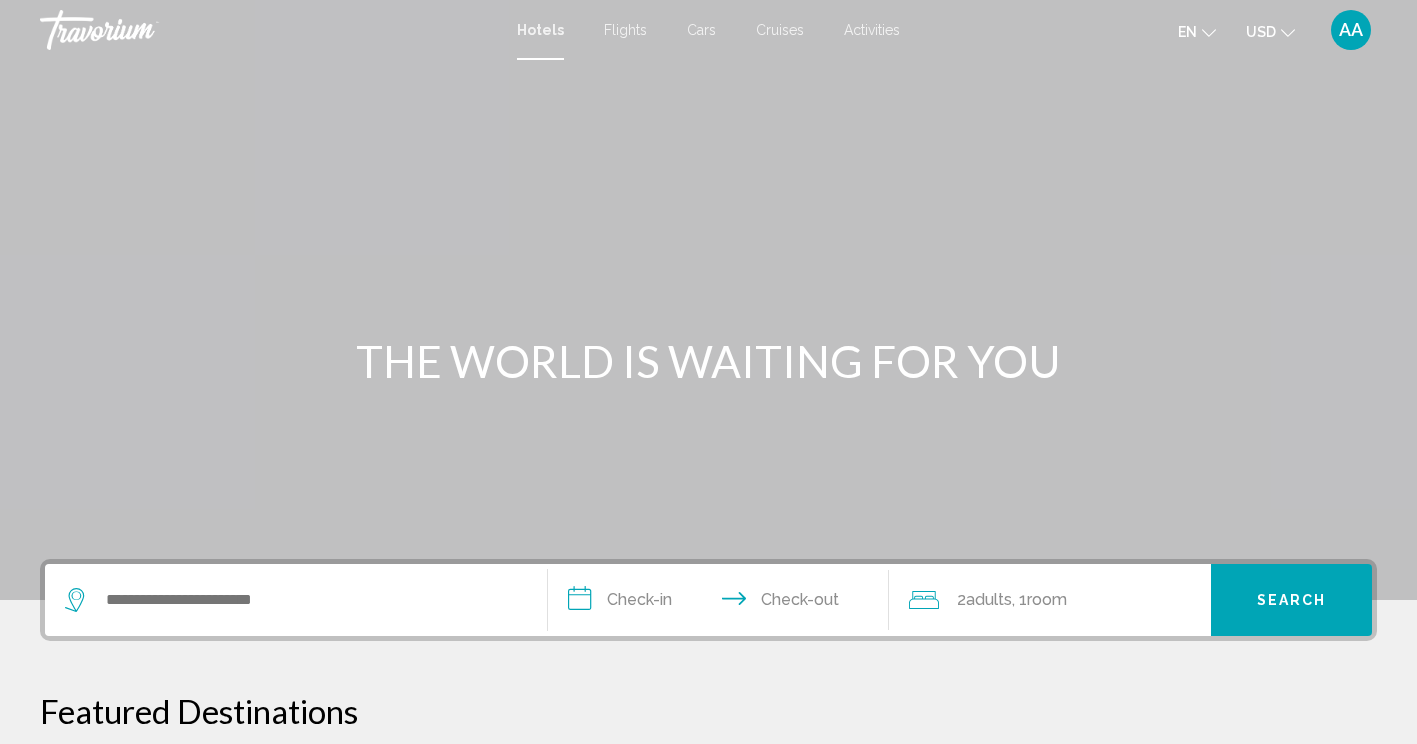 scroll, scrollTop: 0, scrollLeft: 0, axis: both 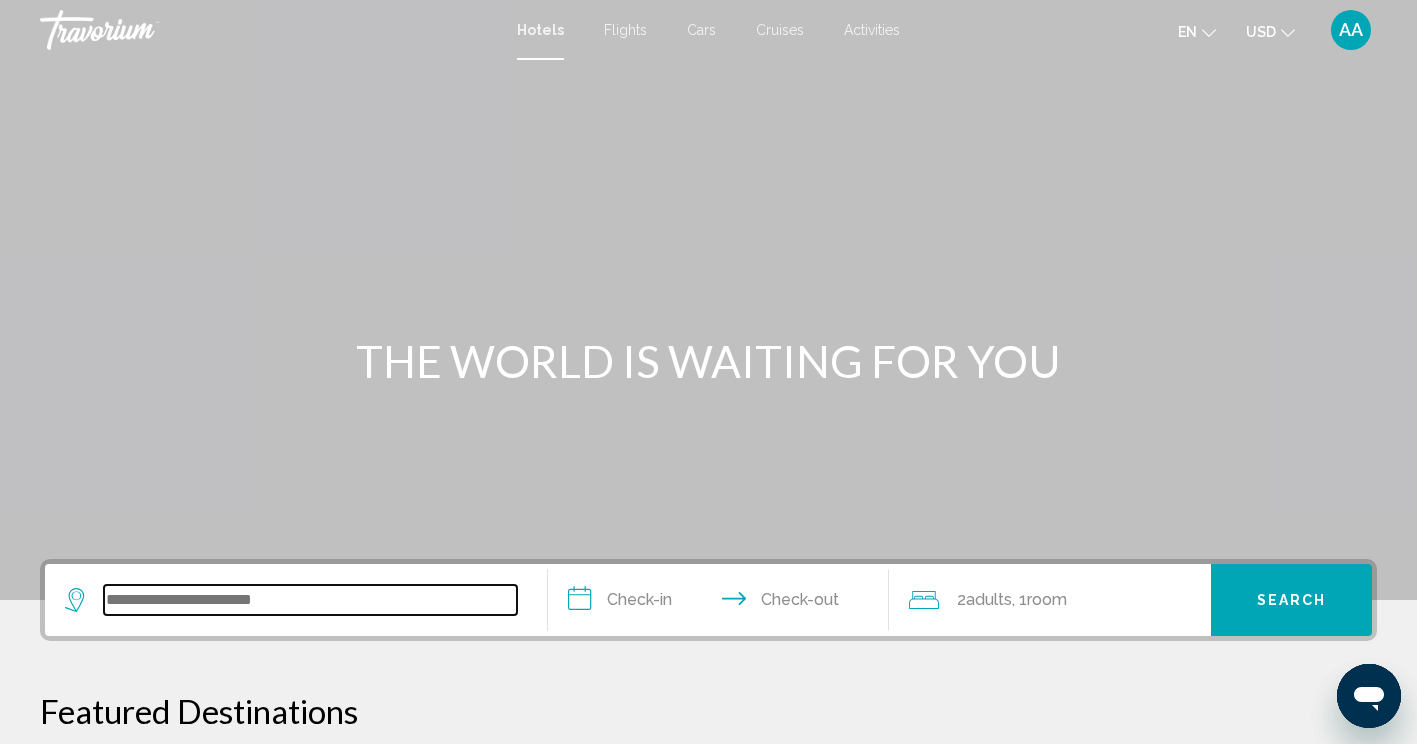 click at bounding box center (310, 600) 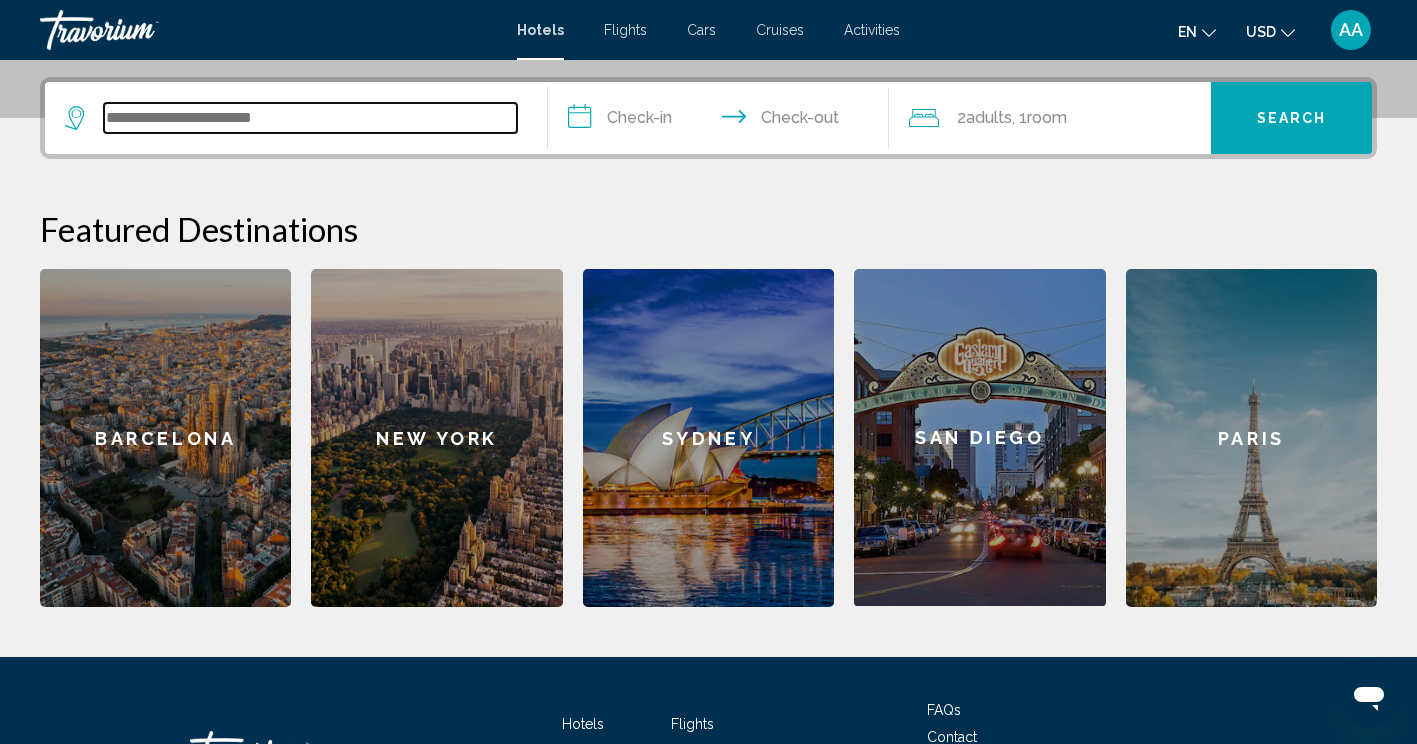 scroll, scrollTop: 494, scrollLeft: 0, axis: vertical 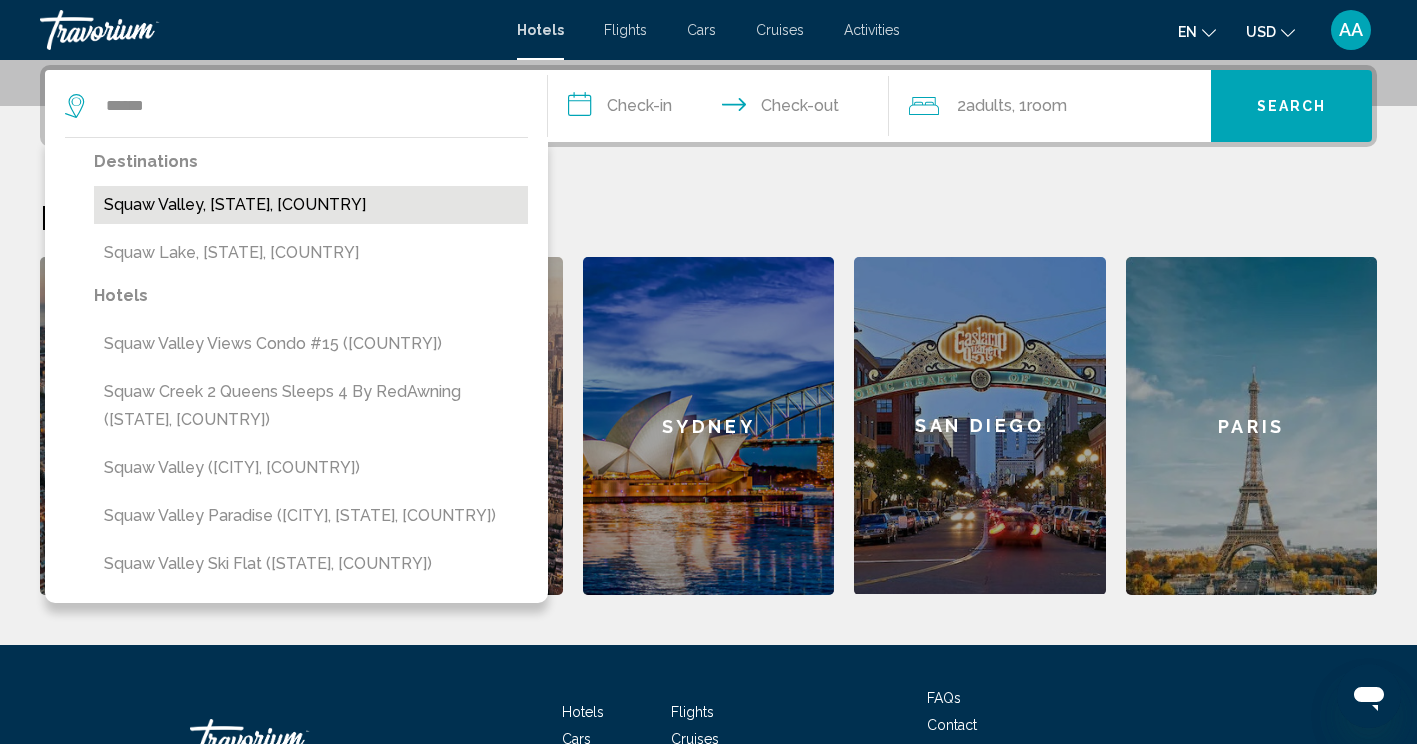 click on "Squaw Valley, [STATE], [COUNTRY]" at bounding box center (311, 205) 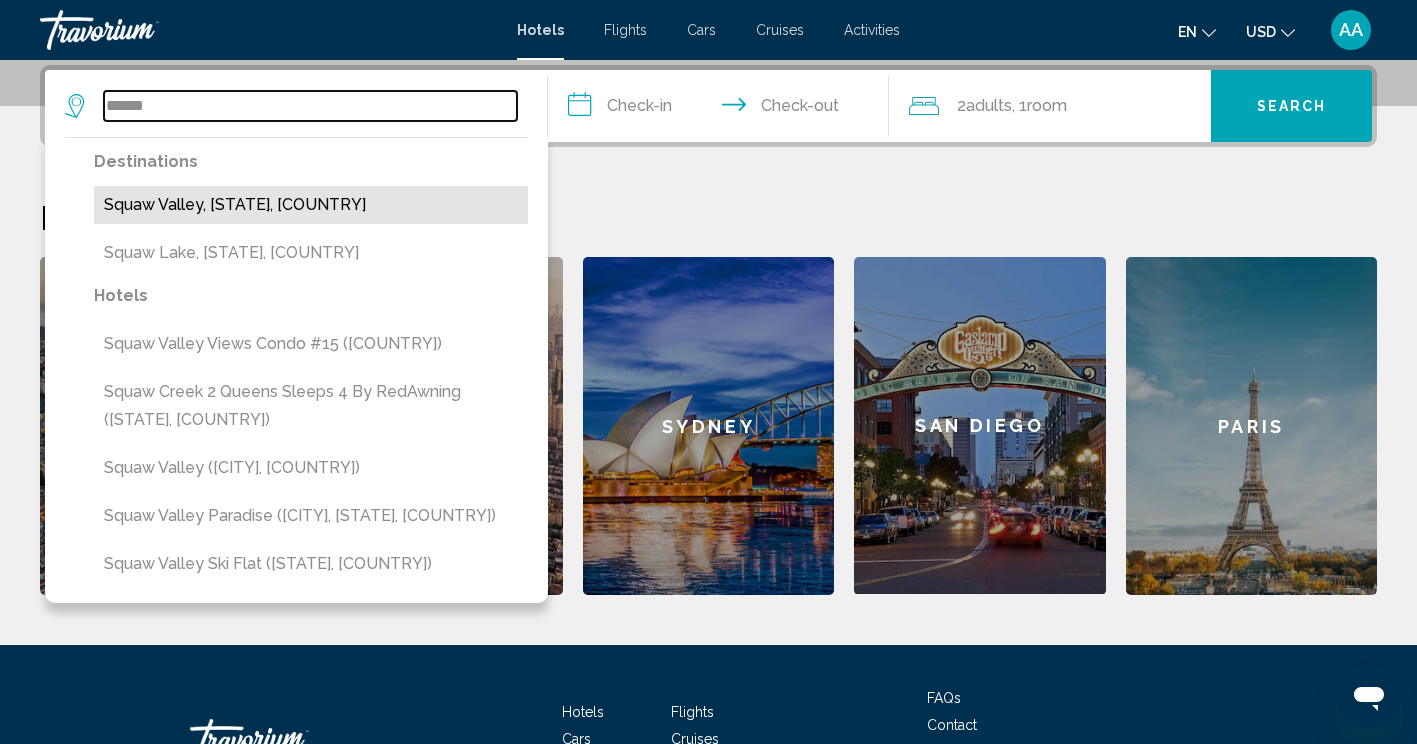 type on "**********" 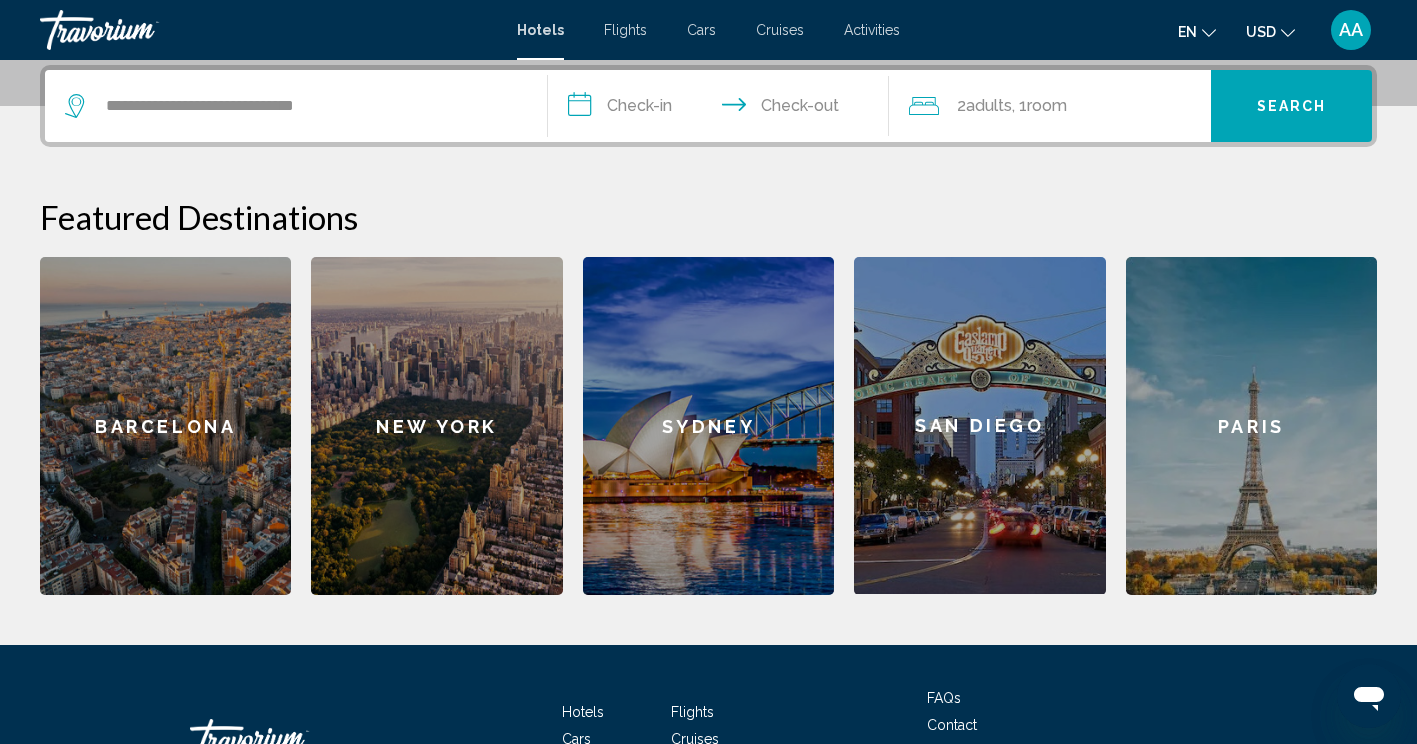 click on "**********" at bounding box center (723, 109) 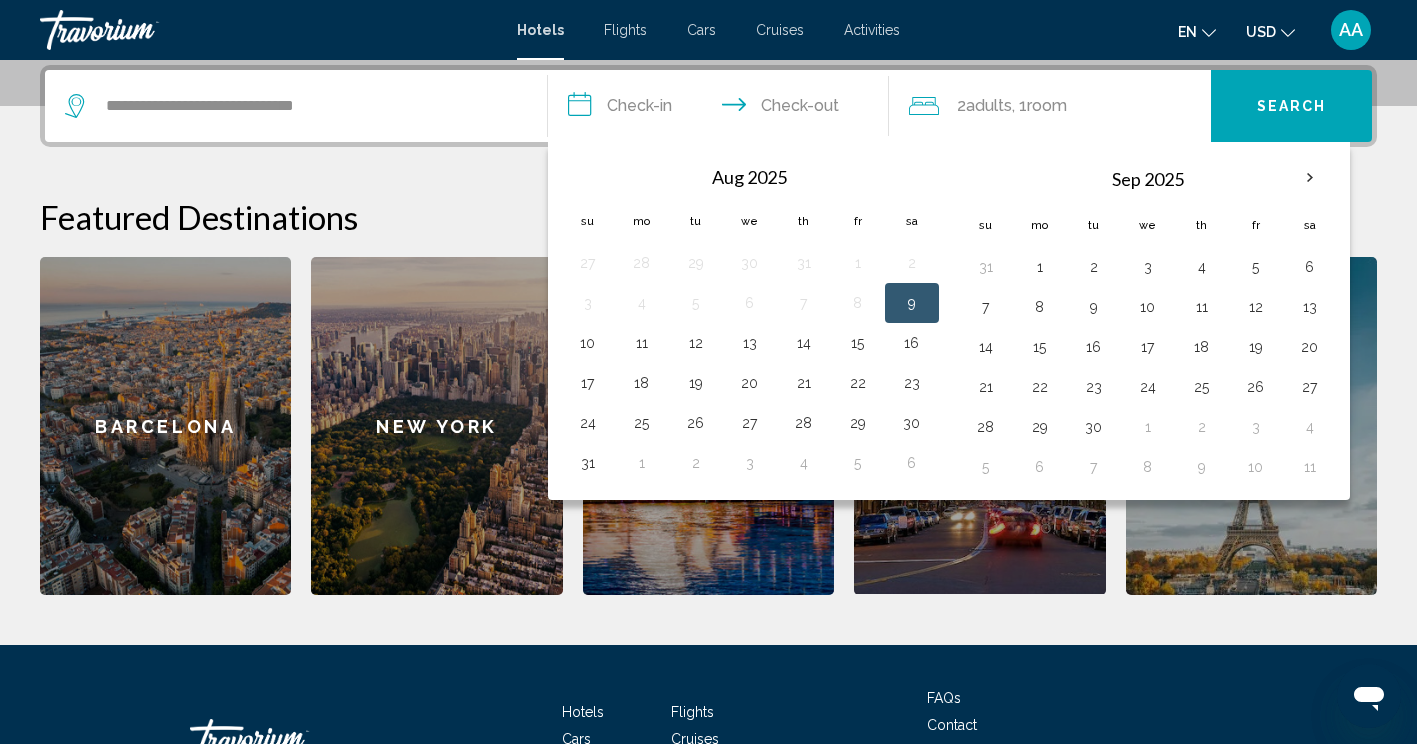 click on "9" at bounding box center [912, 303] 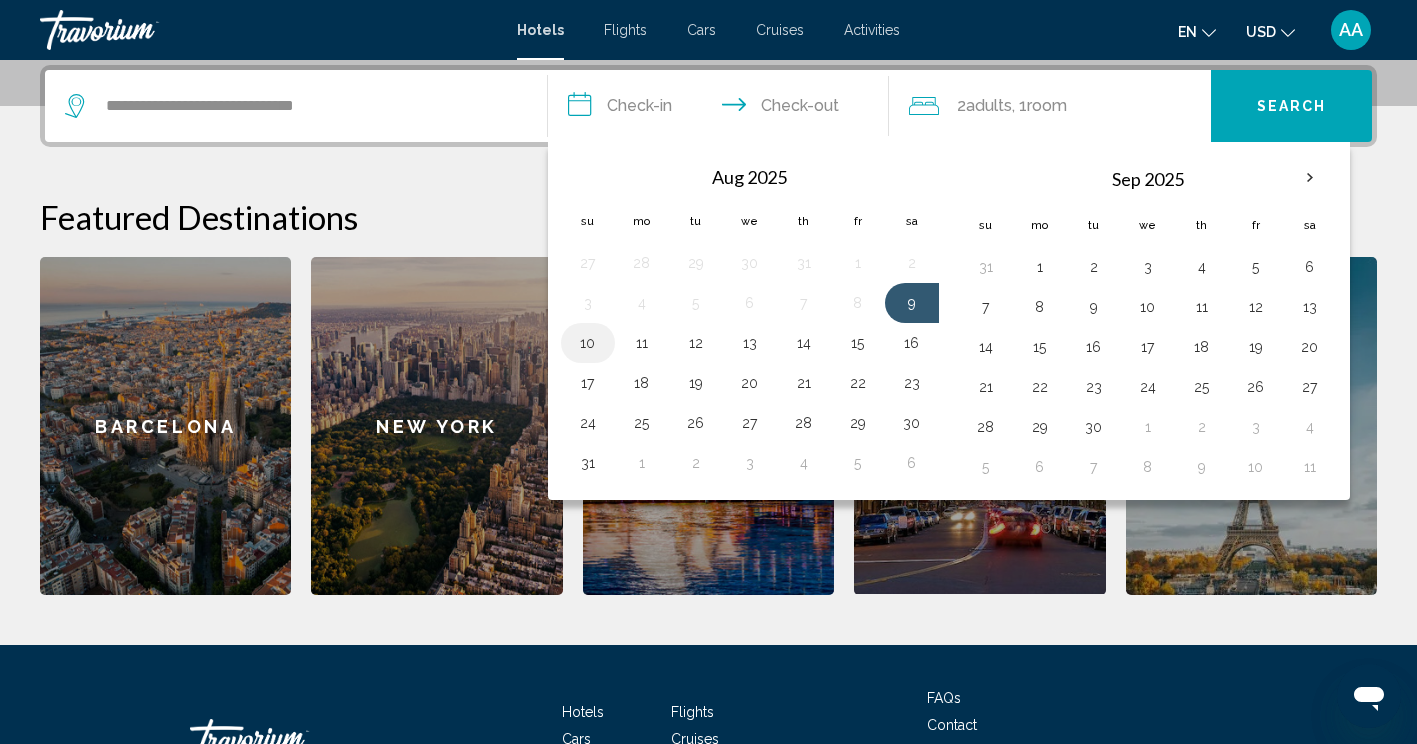 click on "10" at bounding box center [588, 343] 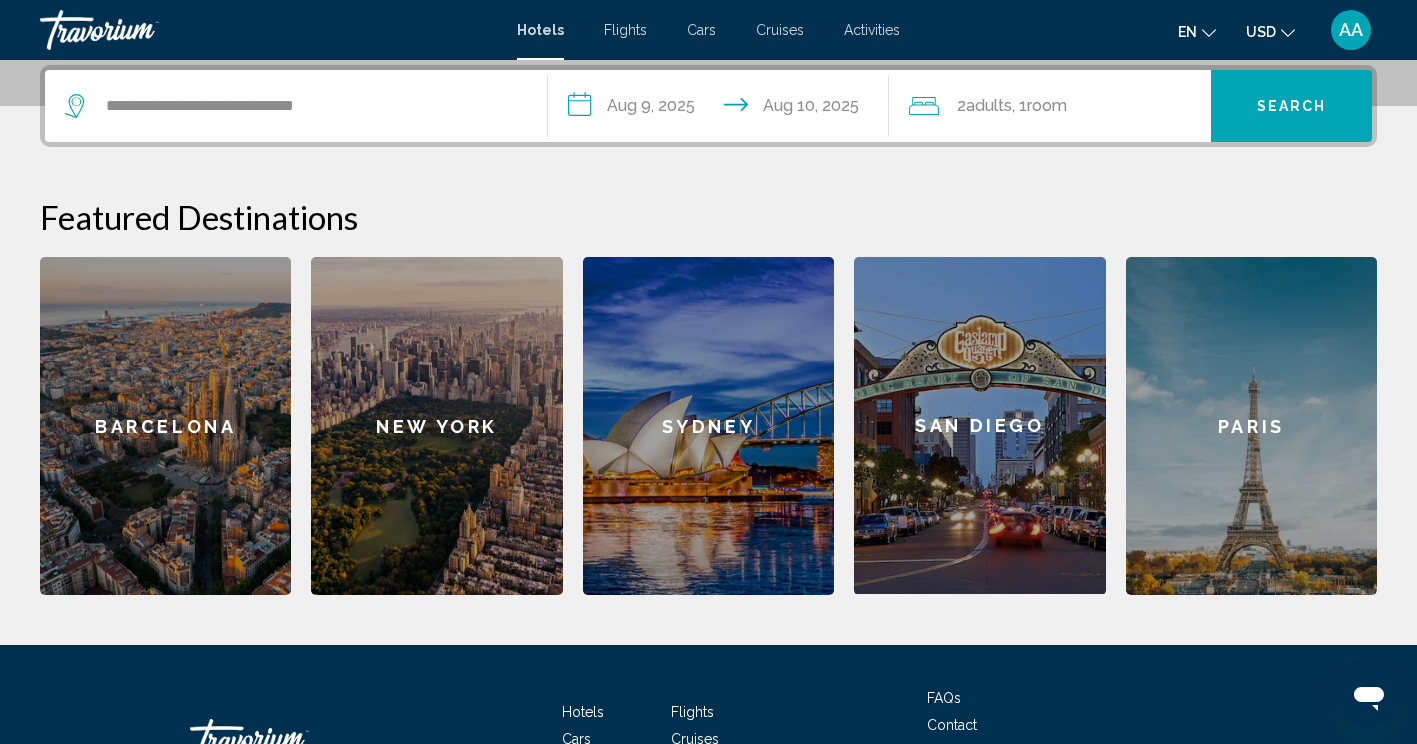 click on "Adults" 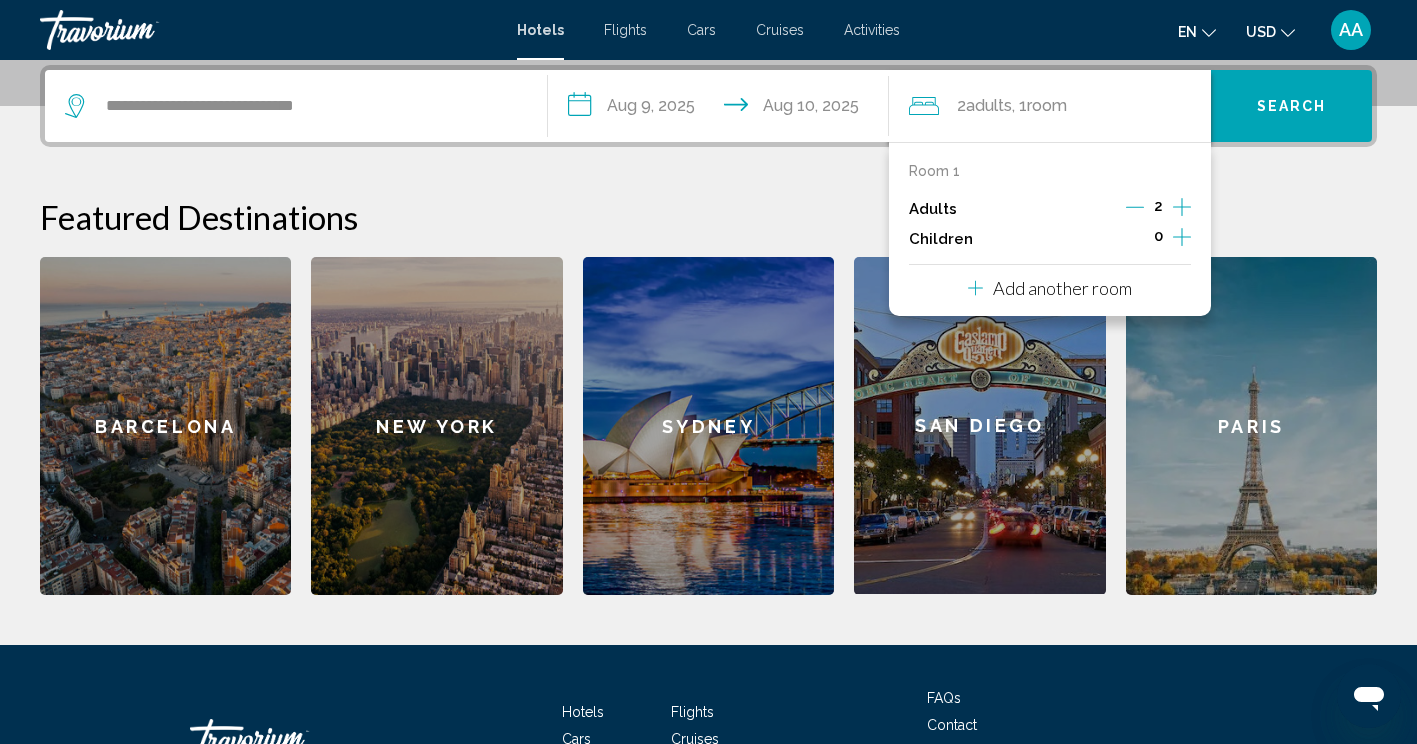 click 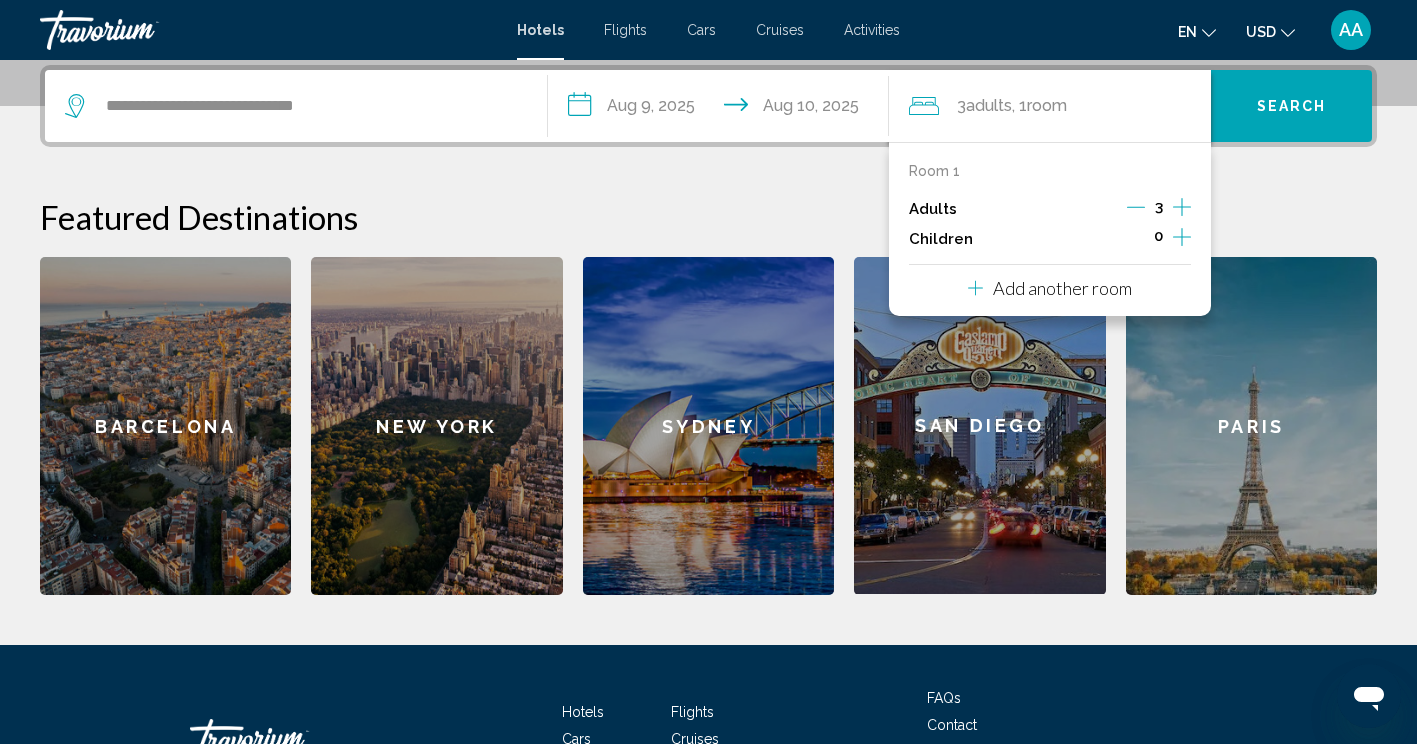 click 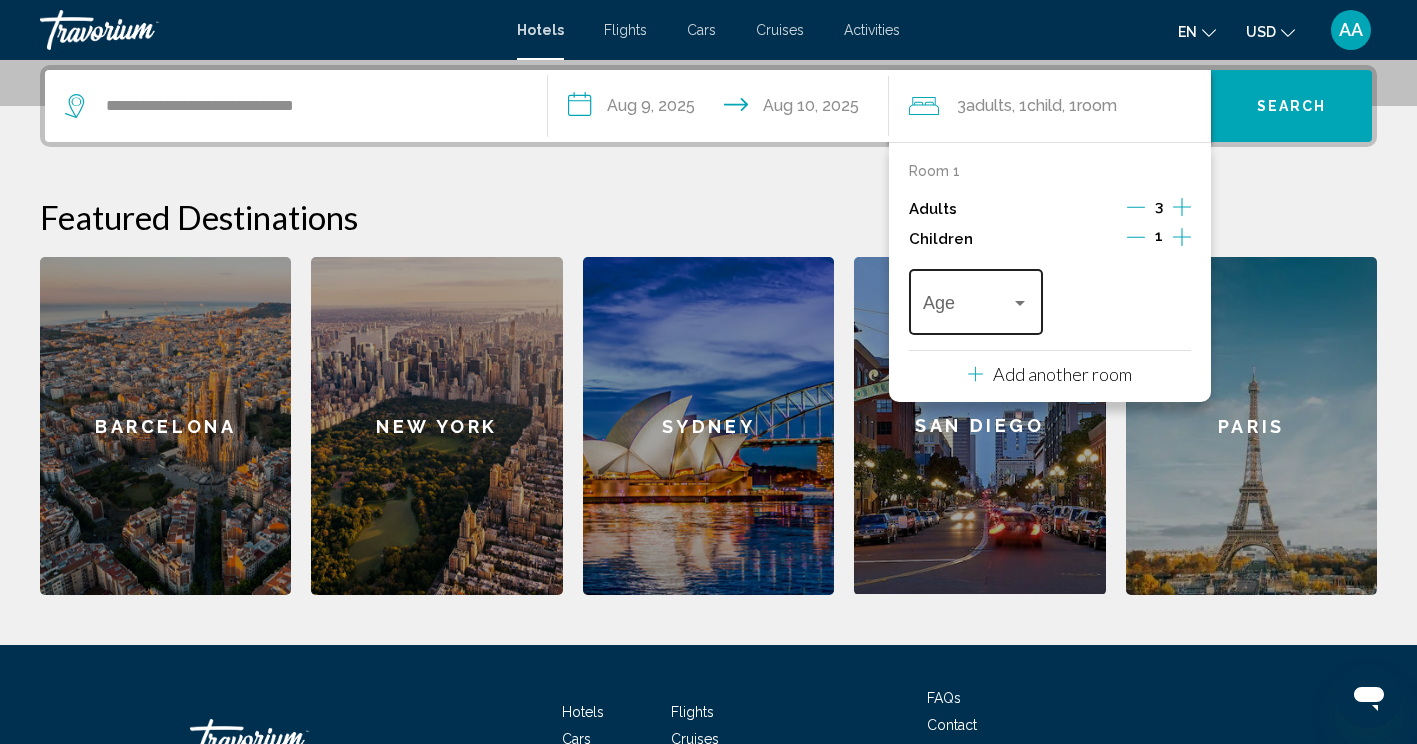 click on "Age" at bounding box center (976, 299) 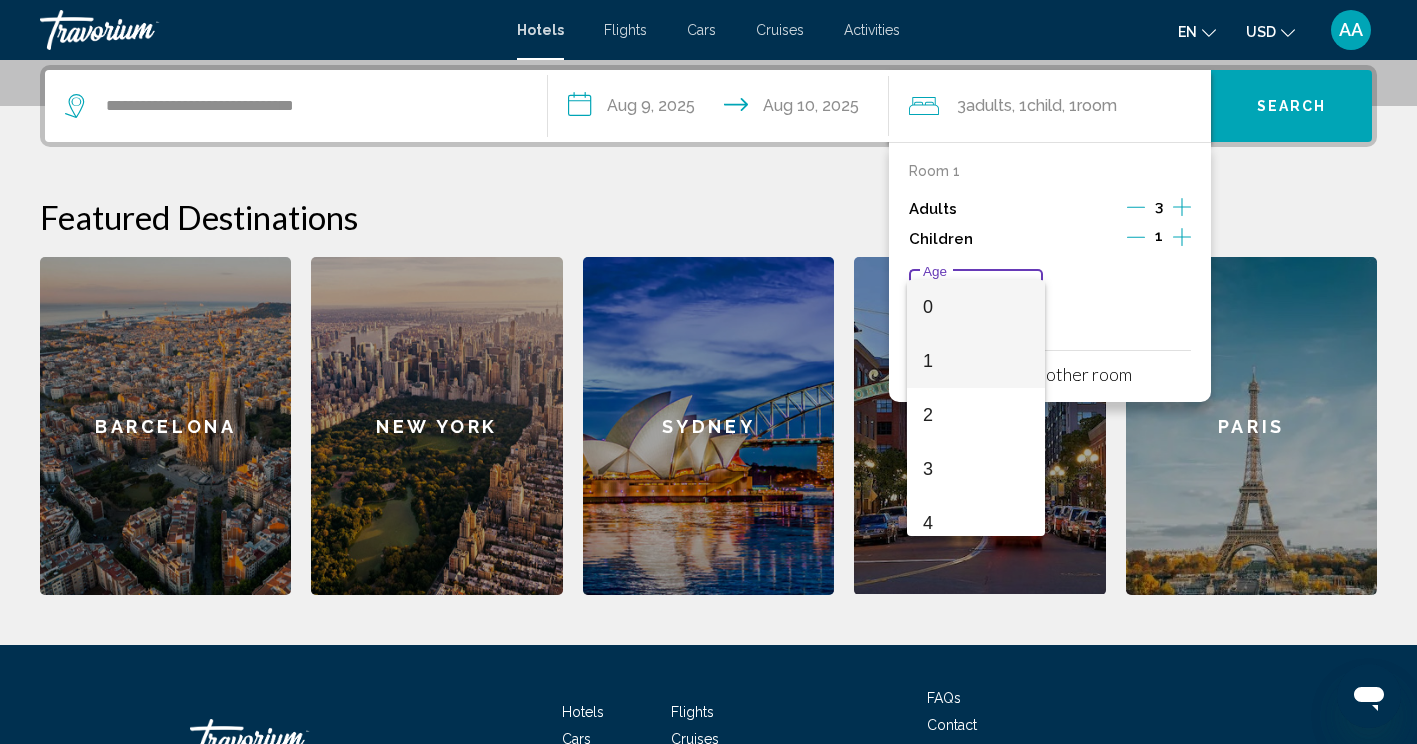 click on "1" at bounding box center (976, 361) 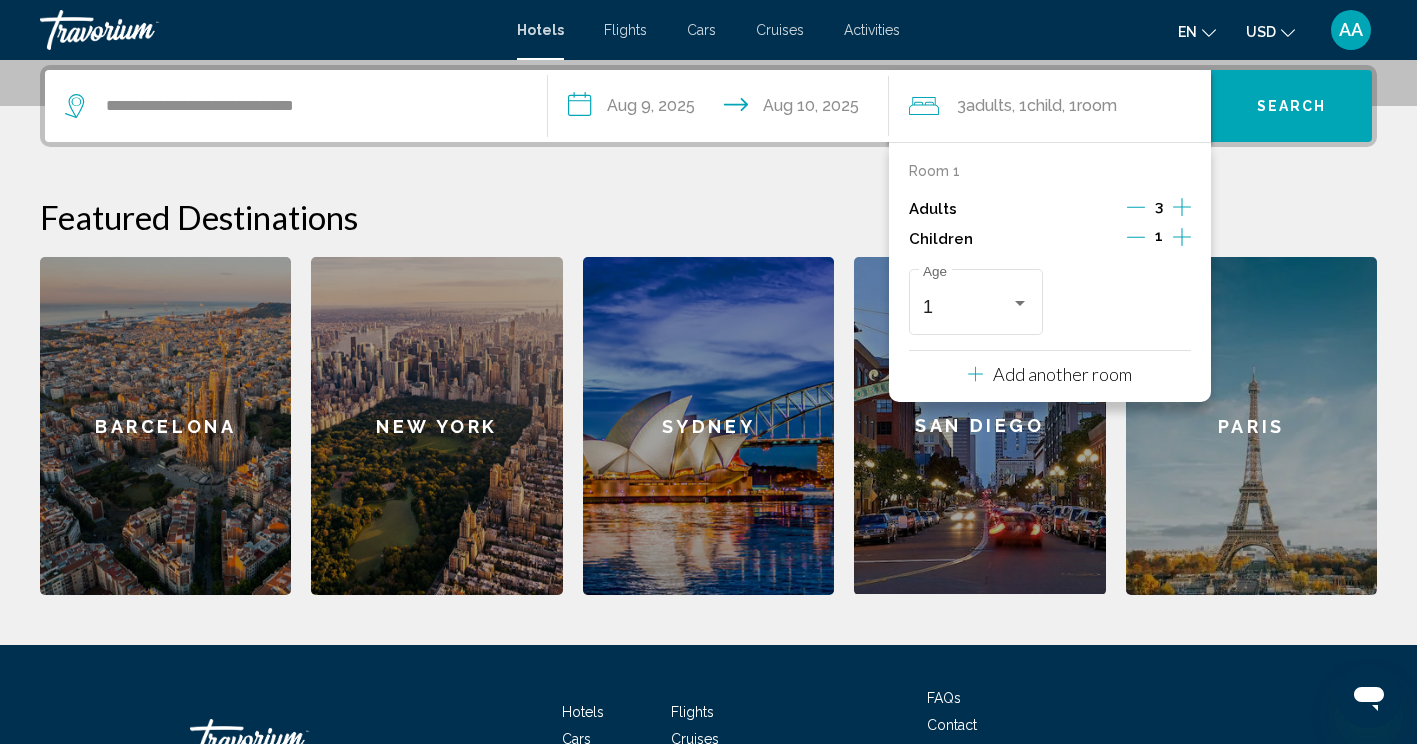 click on "Featured Destinations" at bounding box center (708, 217) 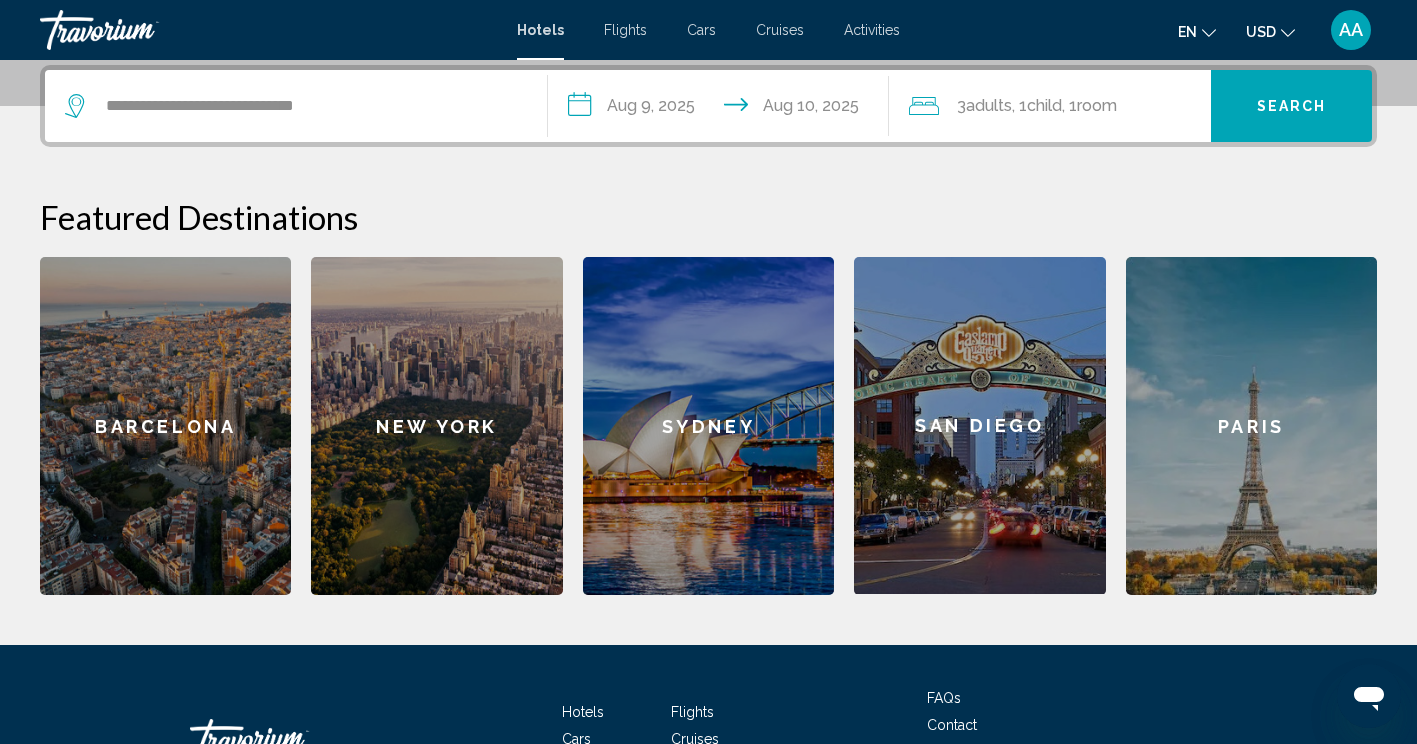 click on "Search" at bounding box center [1291, 106] 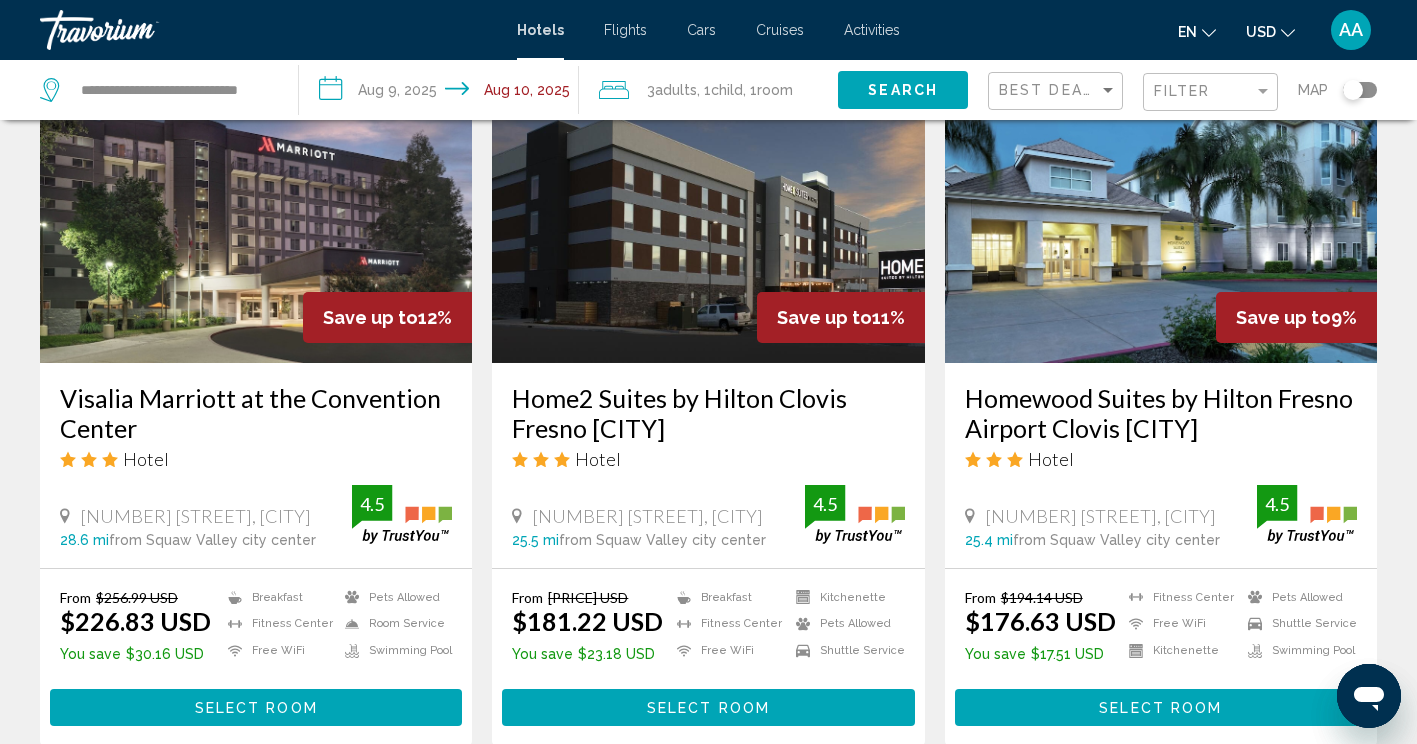 scroll, scrollTop: 1606, scrollLeft: 0, axis: vertical 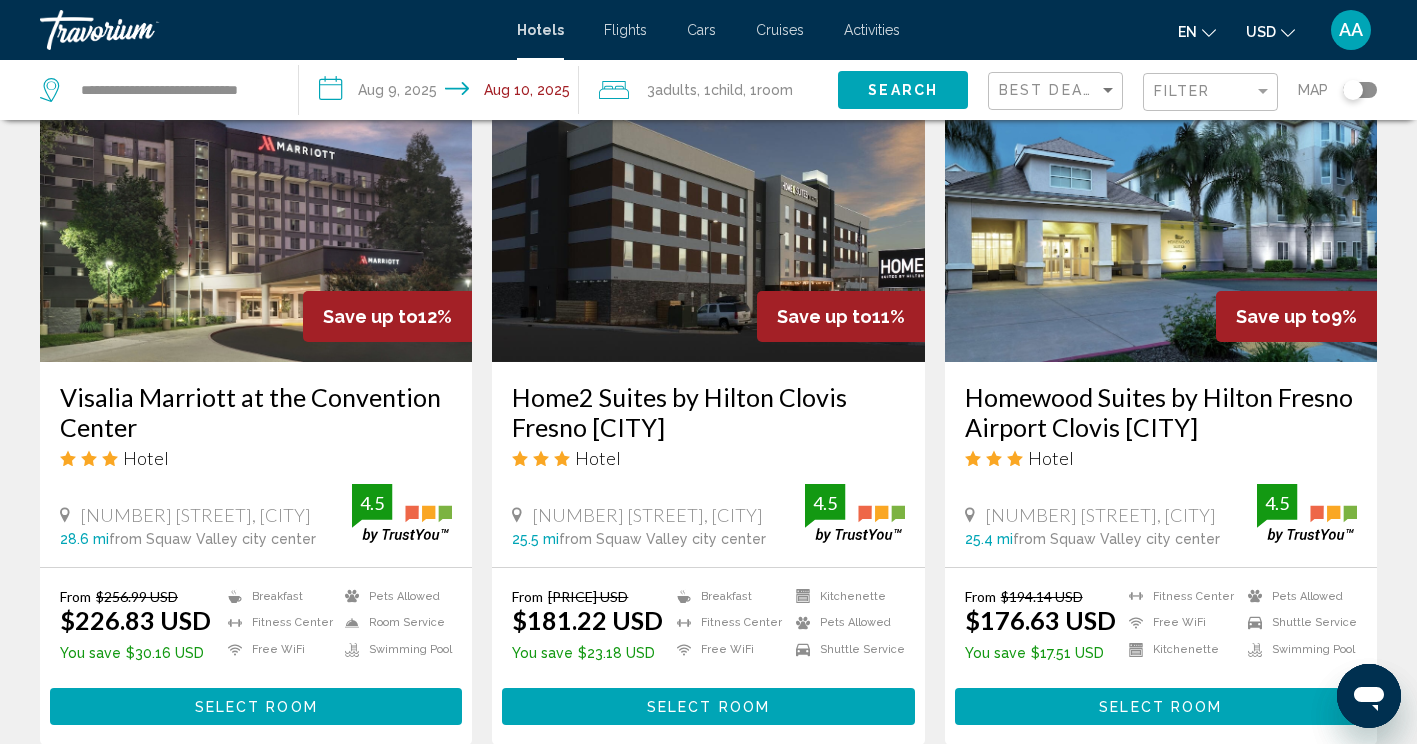 click 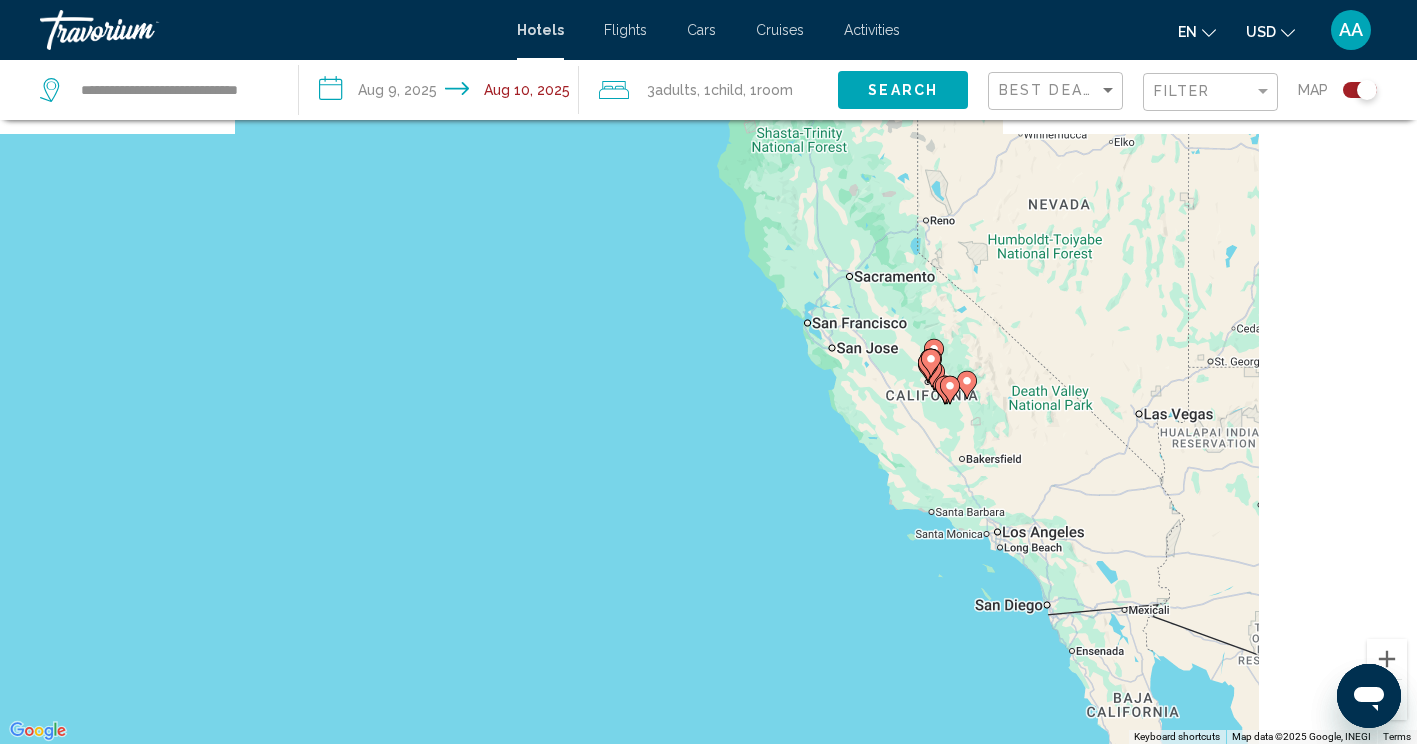 scroll, scrollTop: 0, scrollLeft: 0, axis: both 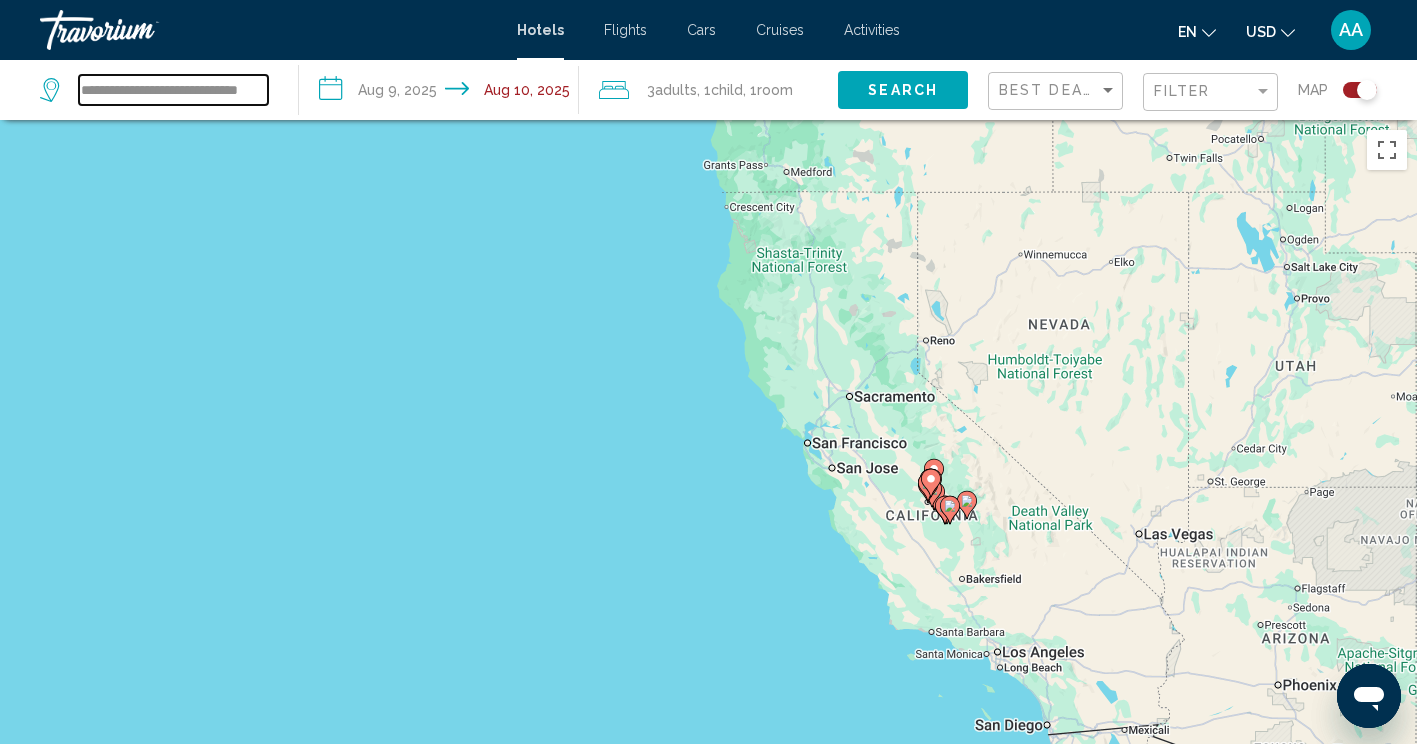 click on "**********" at bounding box center (173, 90) 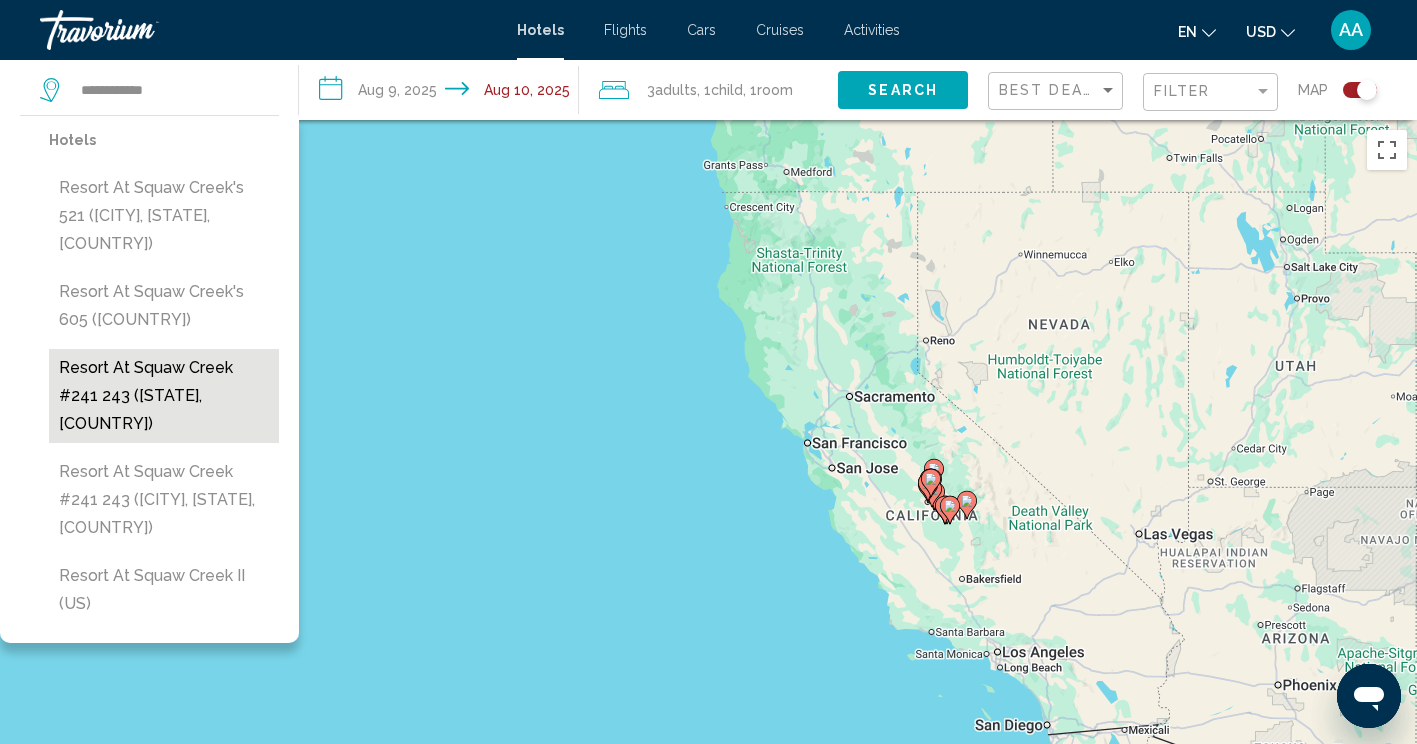 click on "Resort at Squaw Creek #241 243 ([STATE], [COUNTRY])" at bounding box center (164, 396) 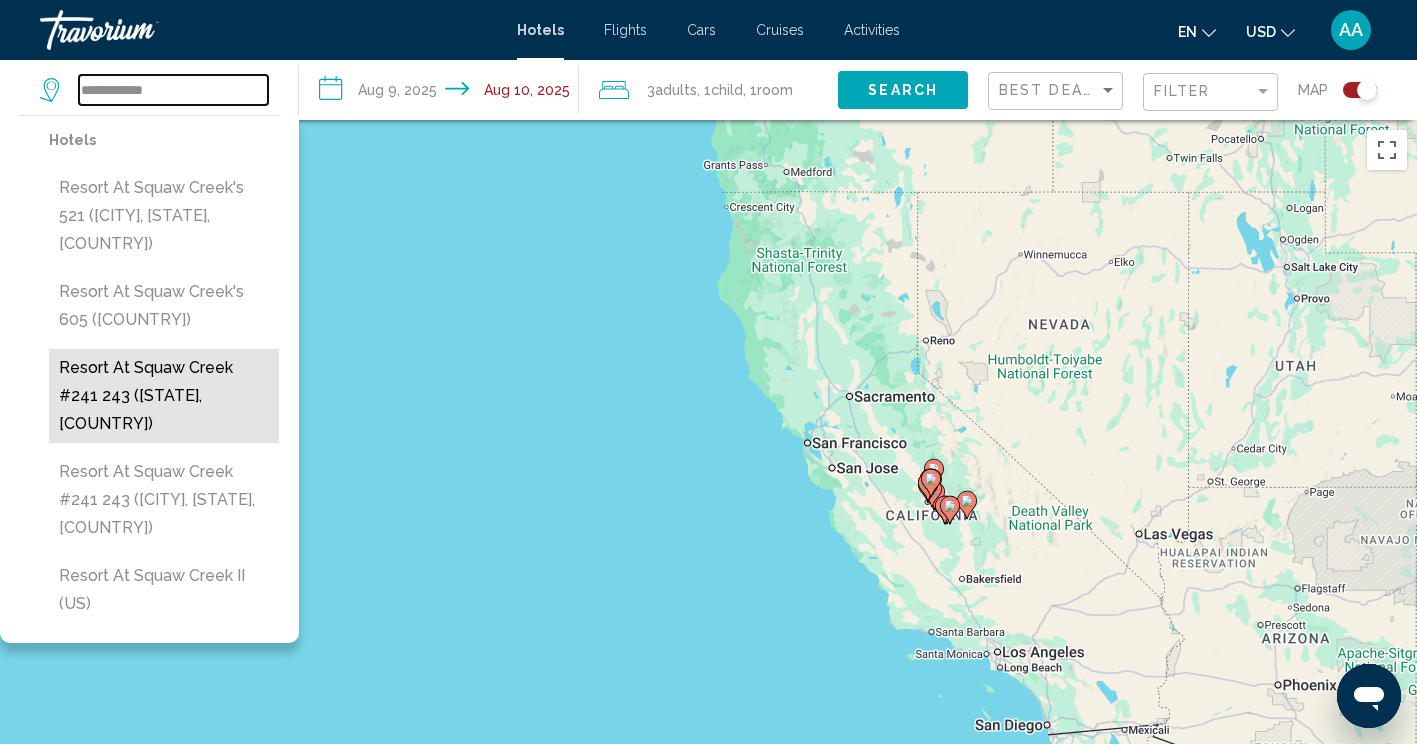 type on "**********" 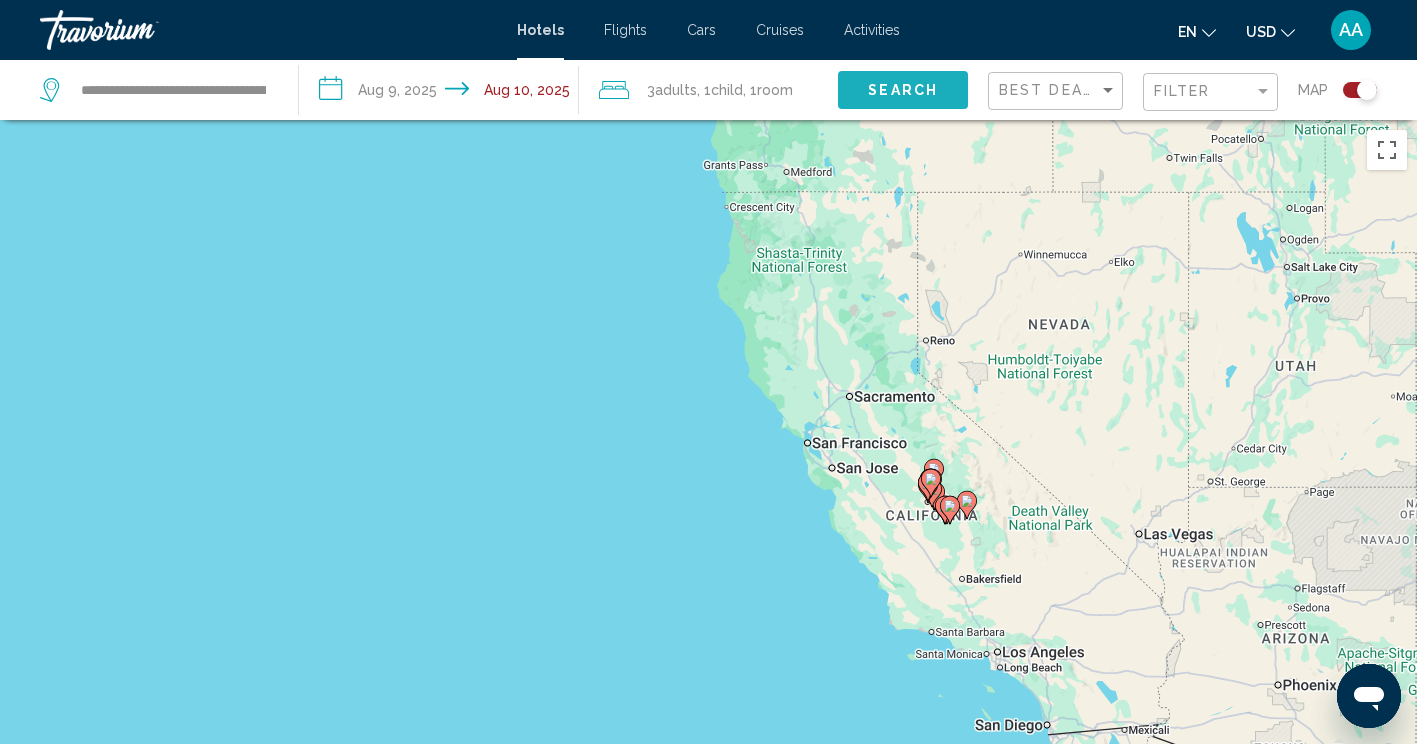 click on "Search" 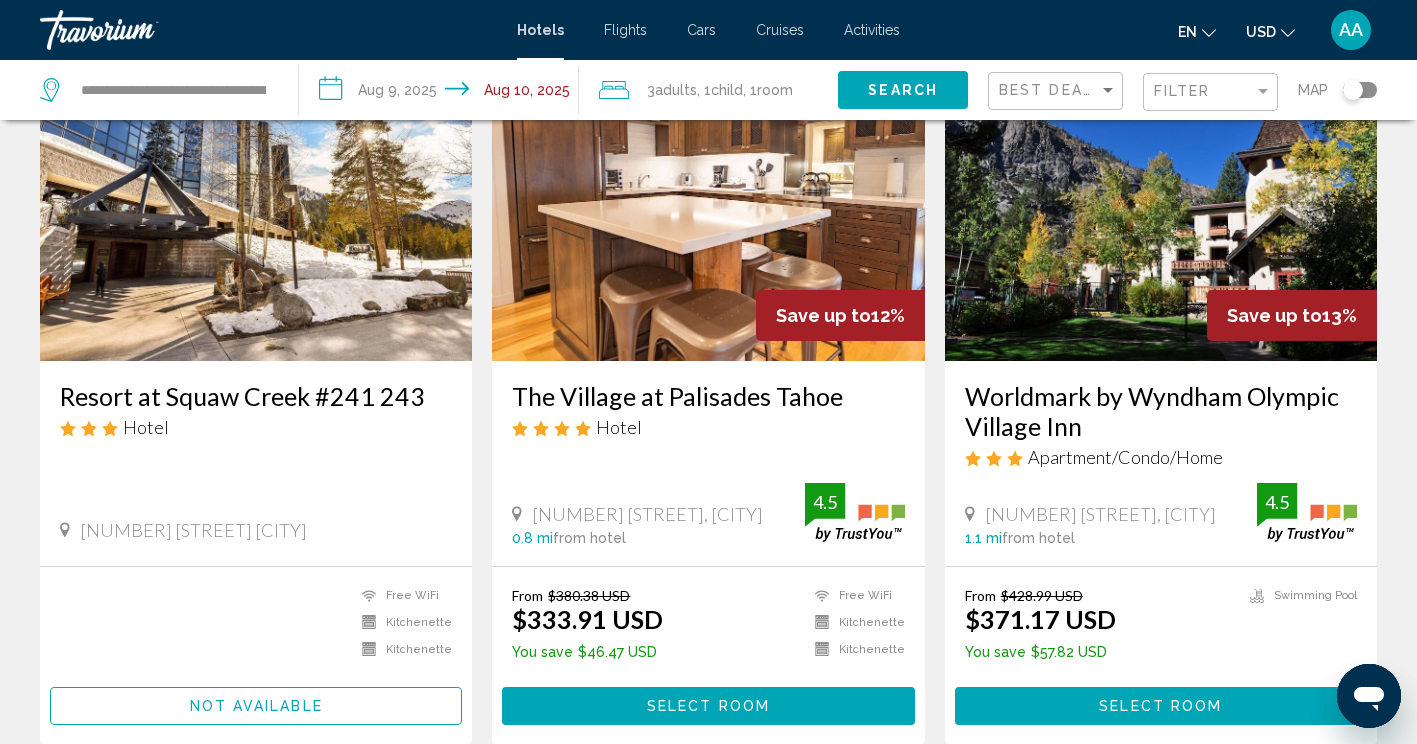 scroll, scrollTop: 64, scrollLeft: 0, axis: vertical 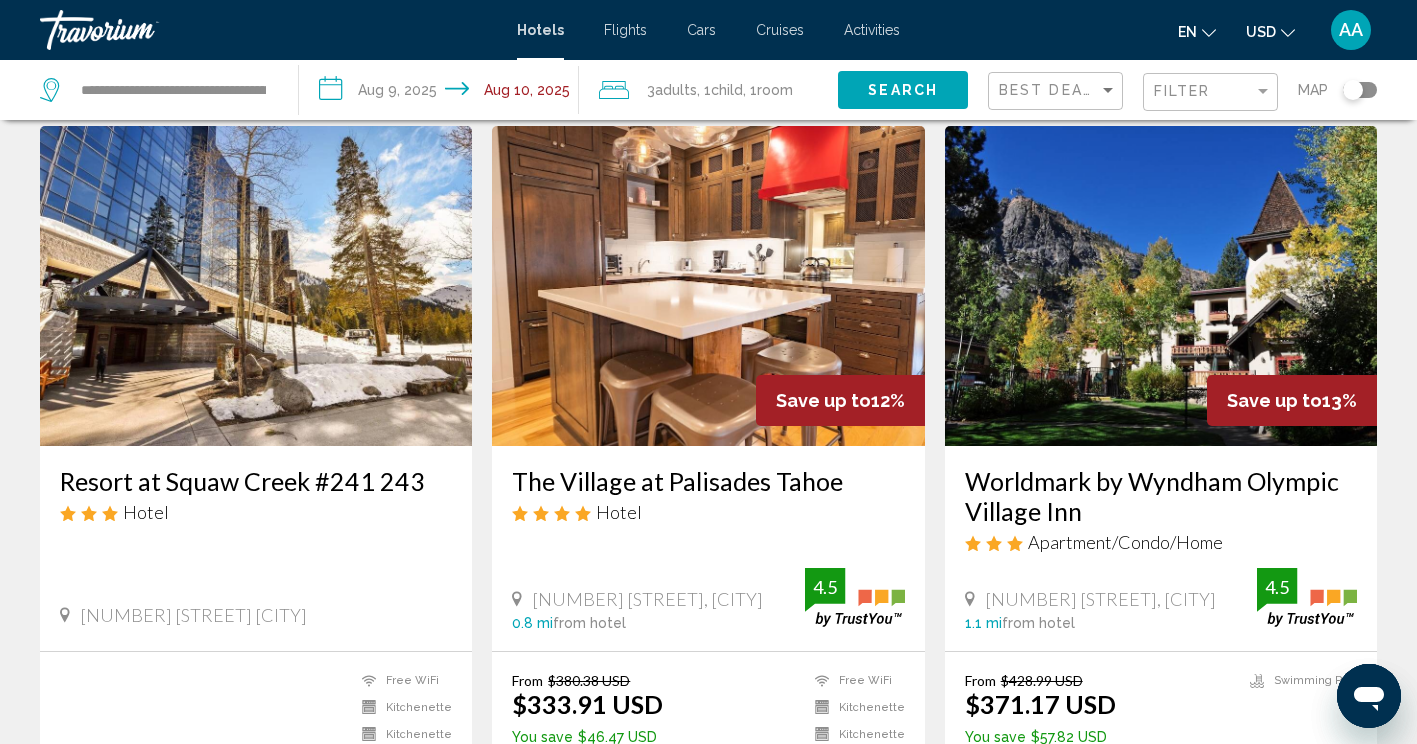 click 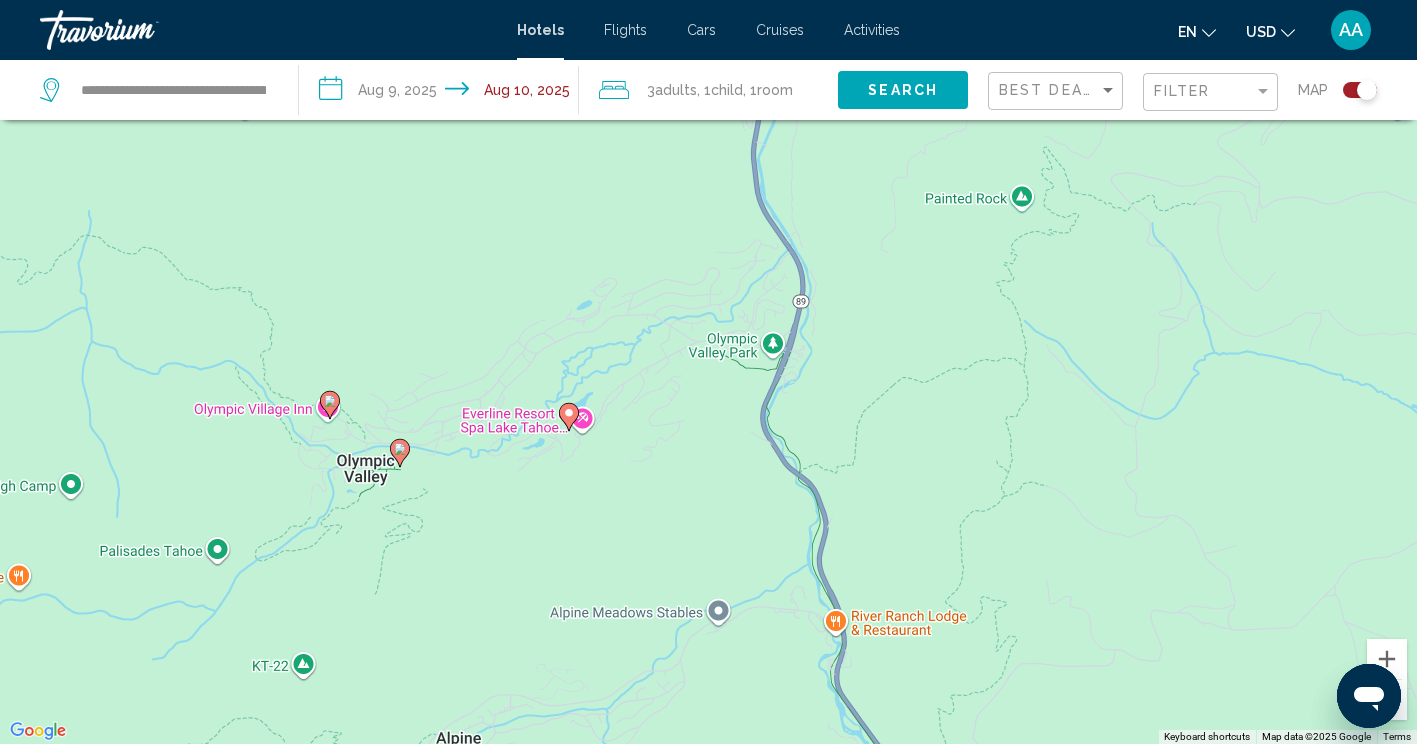click 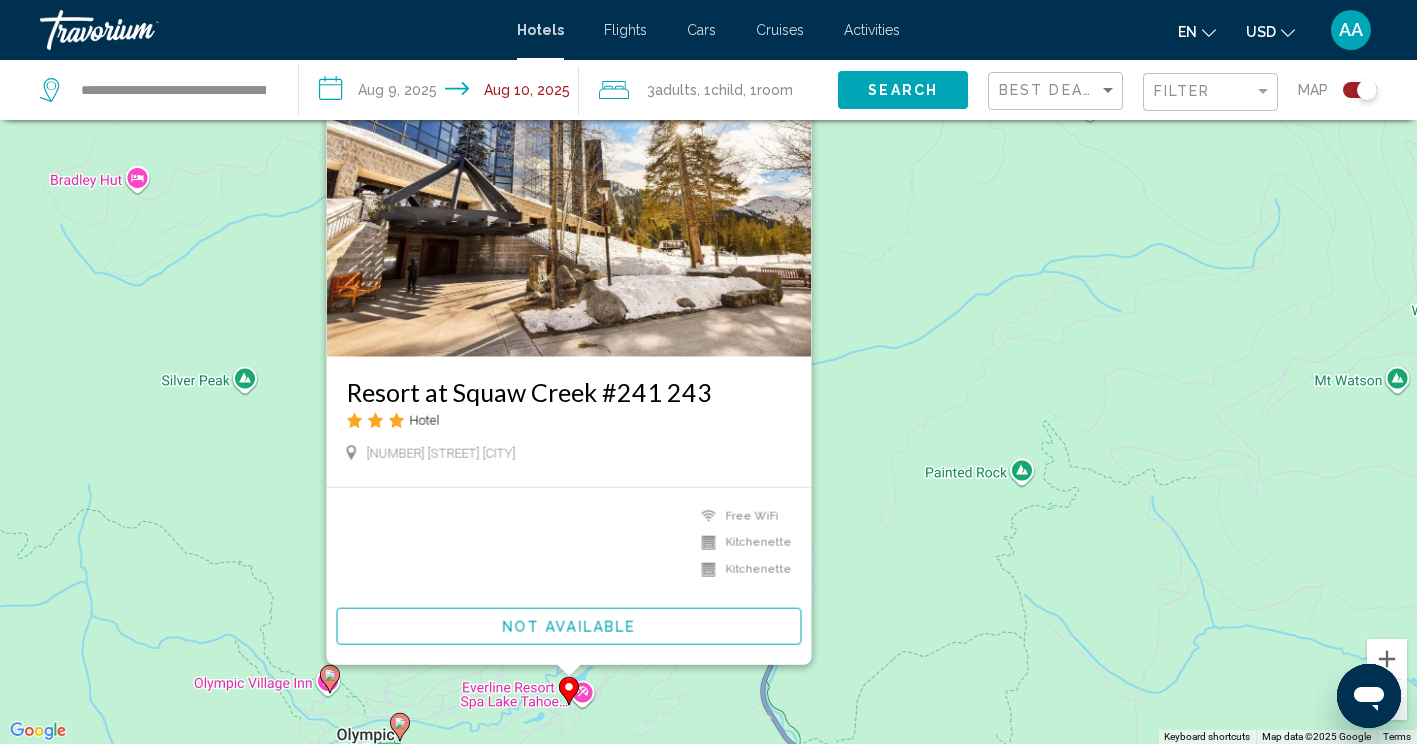 click at bounding box center (568, 197) 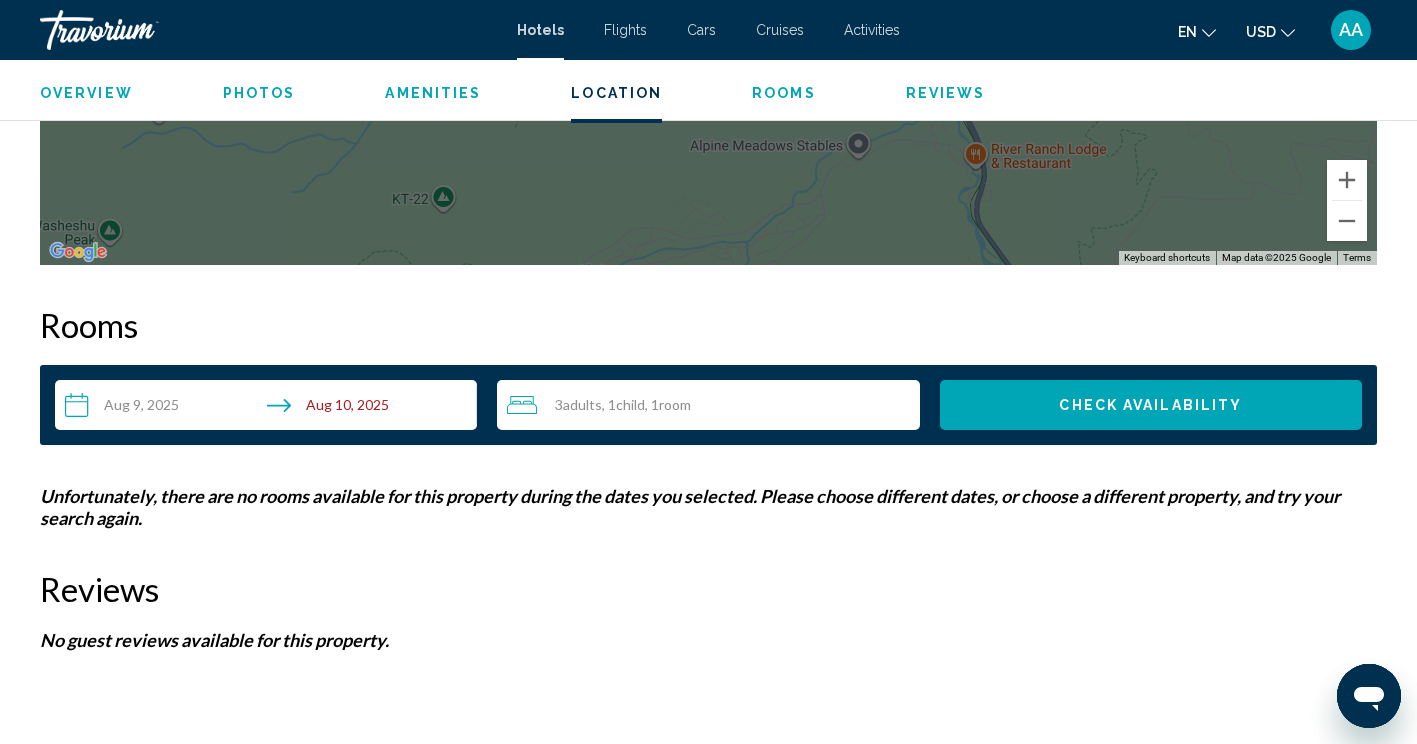 scroll, scrollTop: 2354, scrollLeft: 0, axis: vertical 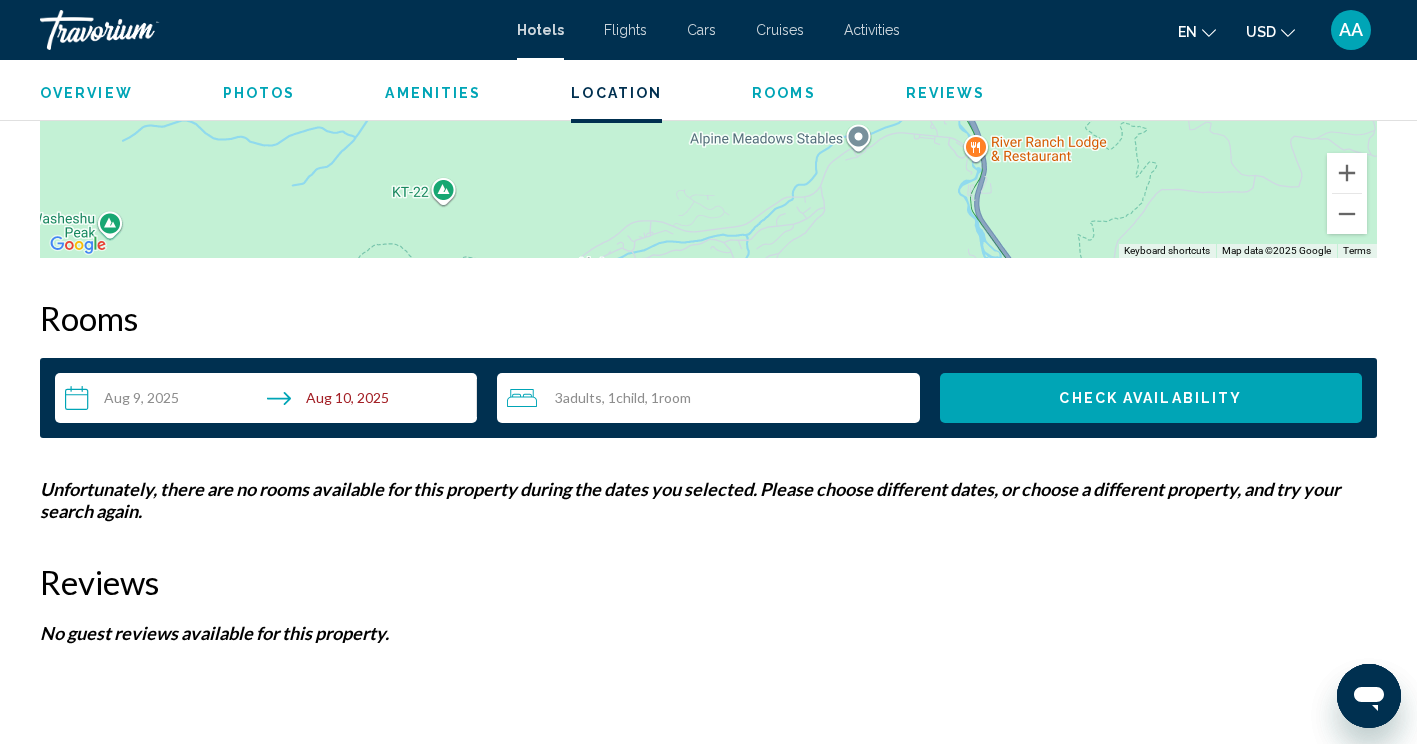 click on "Unfortunately, there are no rooms available for this property during the dates you selected. Please choose different dates, or choose a different property, and try your search again." at bounding box center [708, 500] 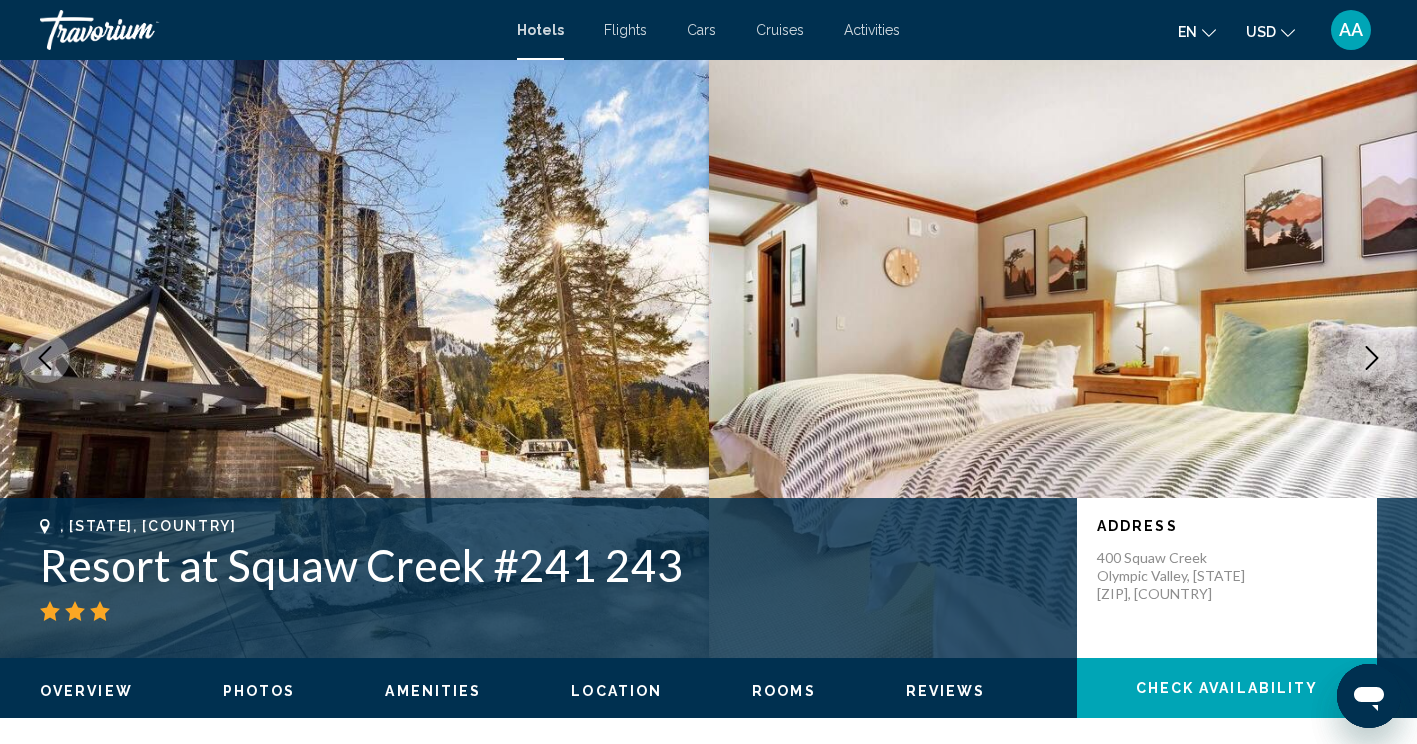 scroll, scrollTop: 0, scrollLeft: 0, axis: both 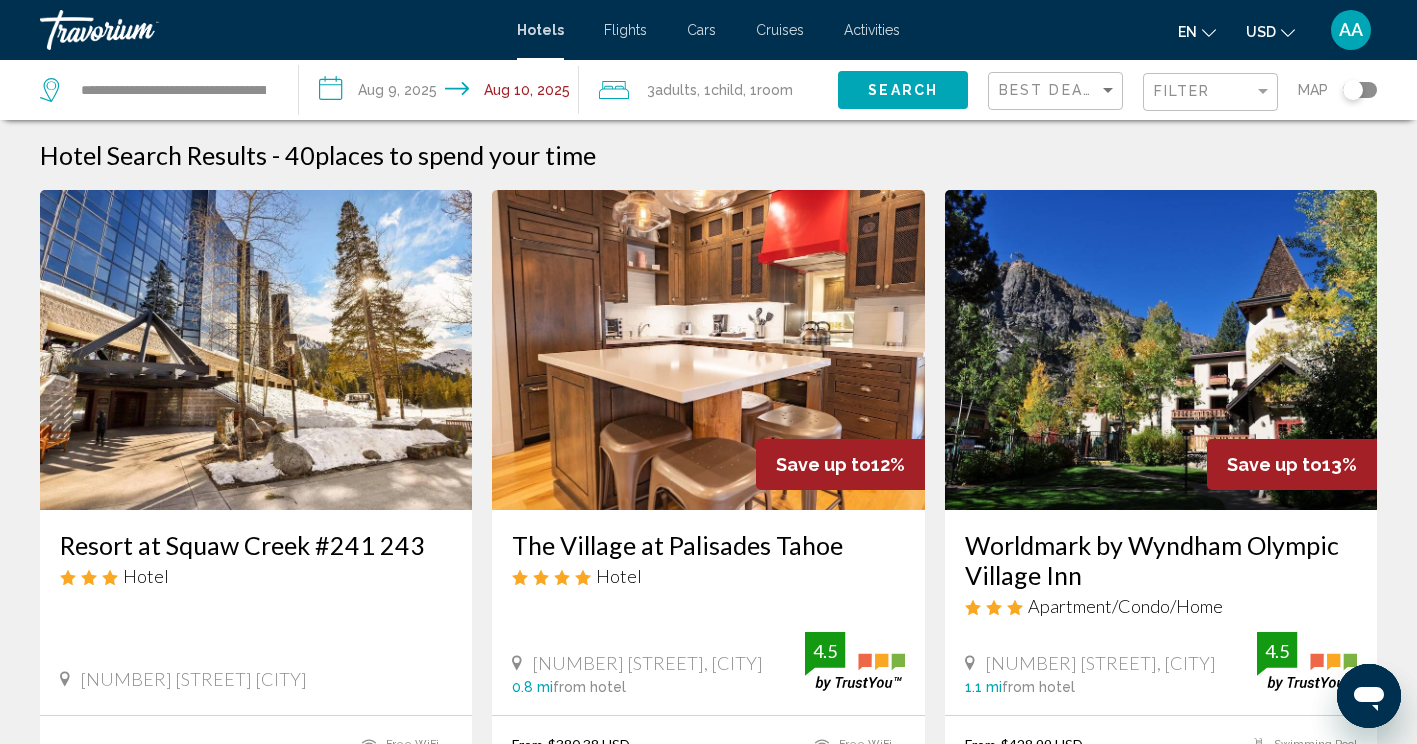 click 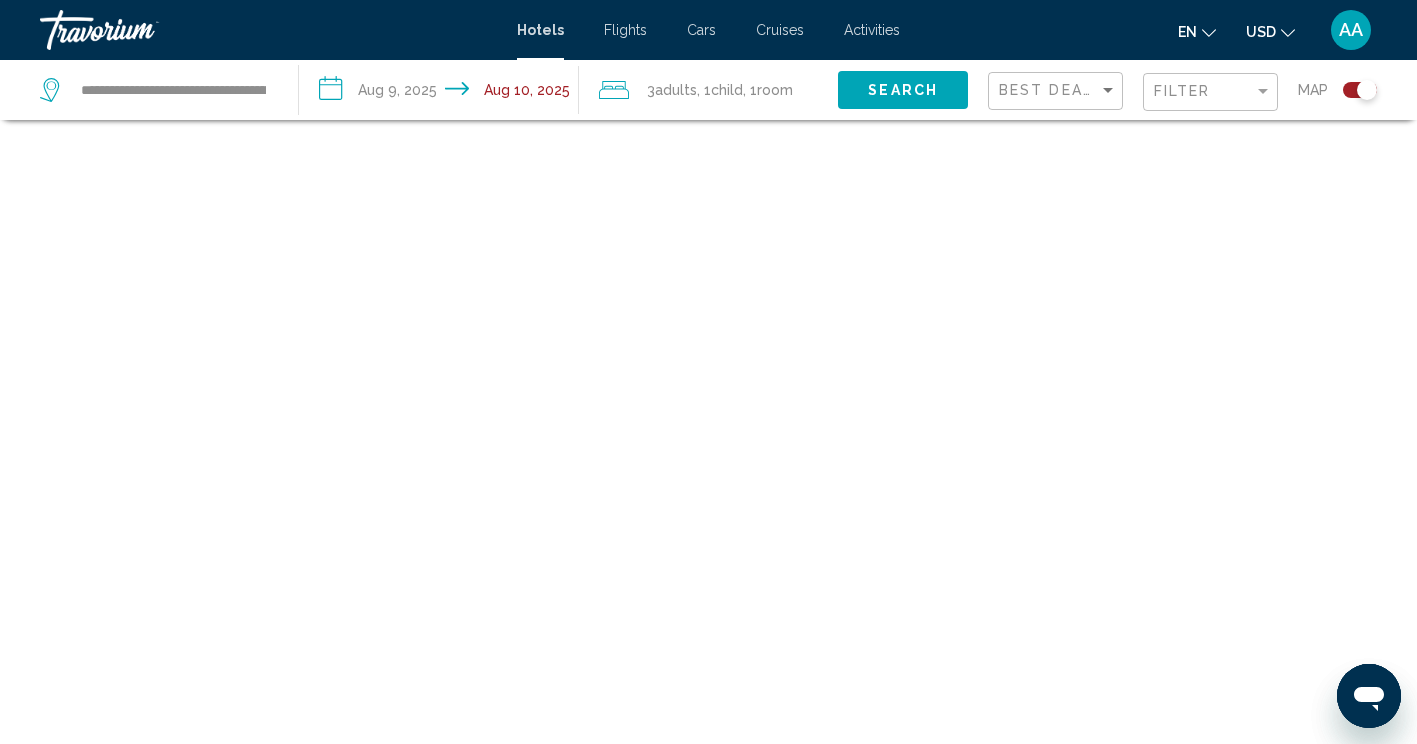 scroll, scrollTop: 120, scrollLeft: 0, axis: vertical 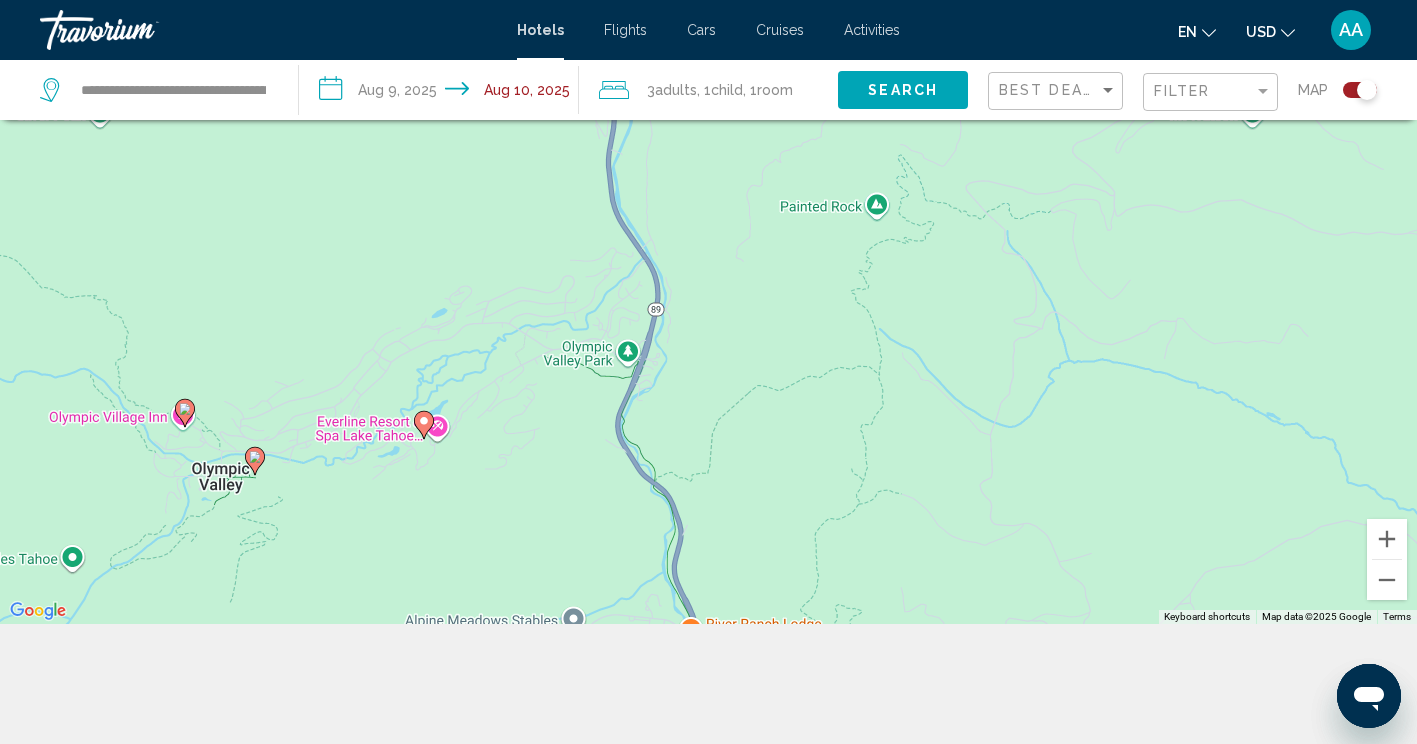 click 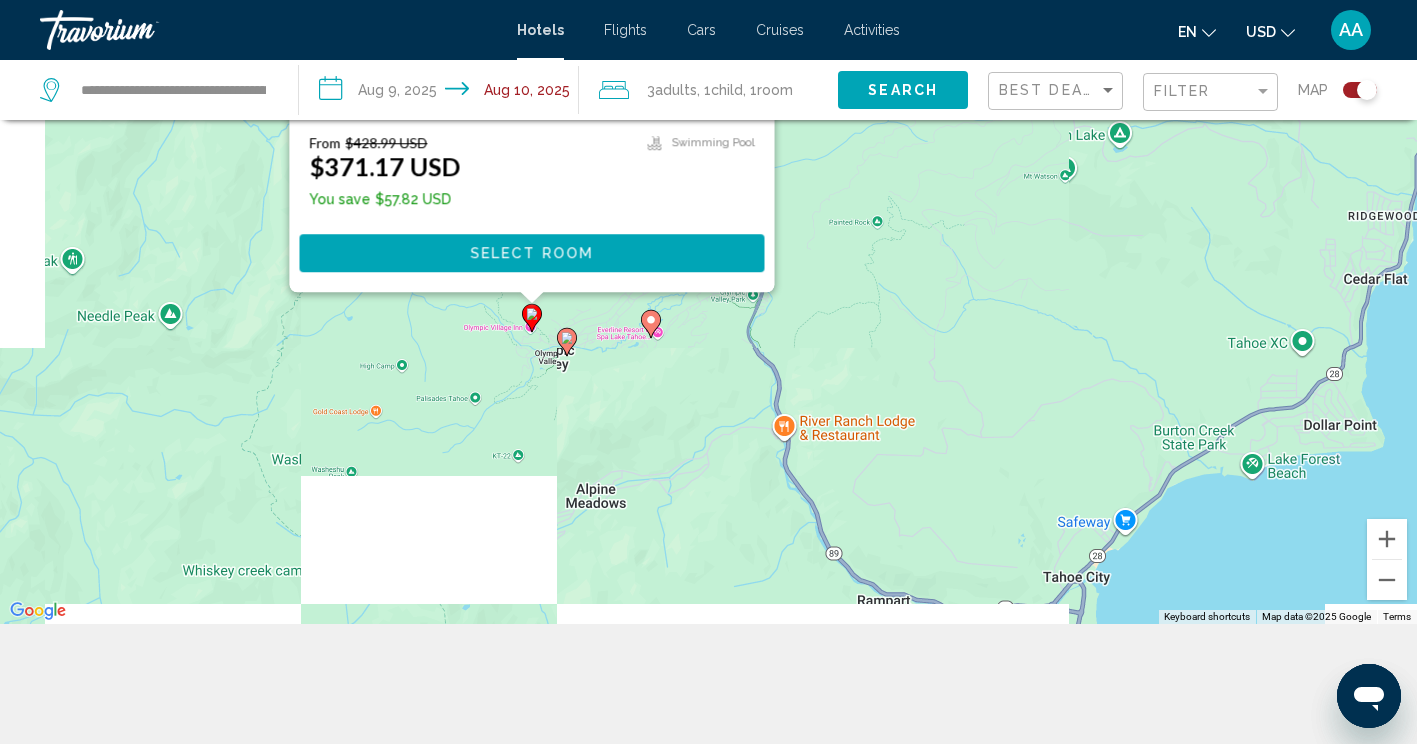 click 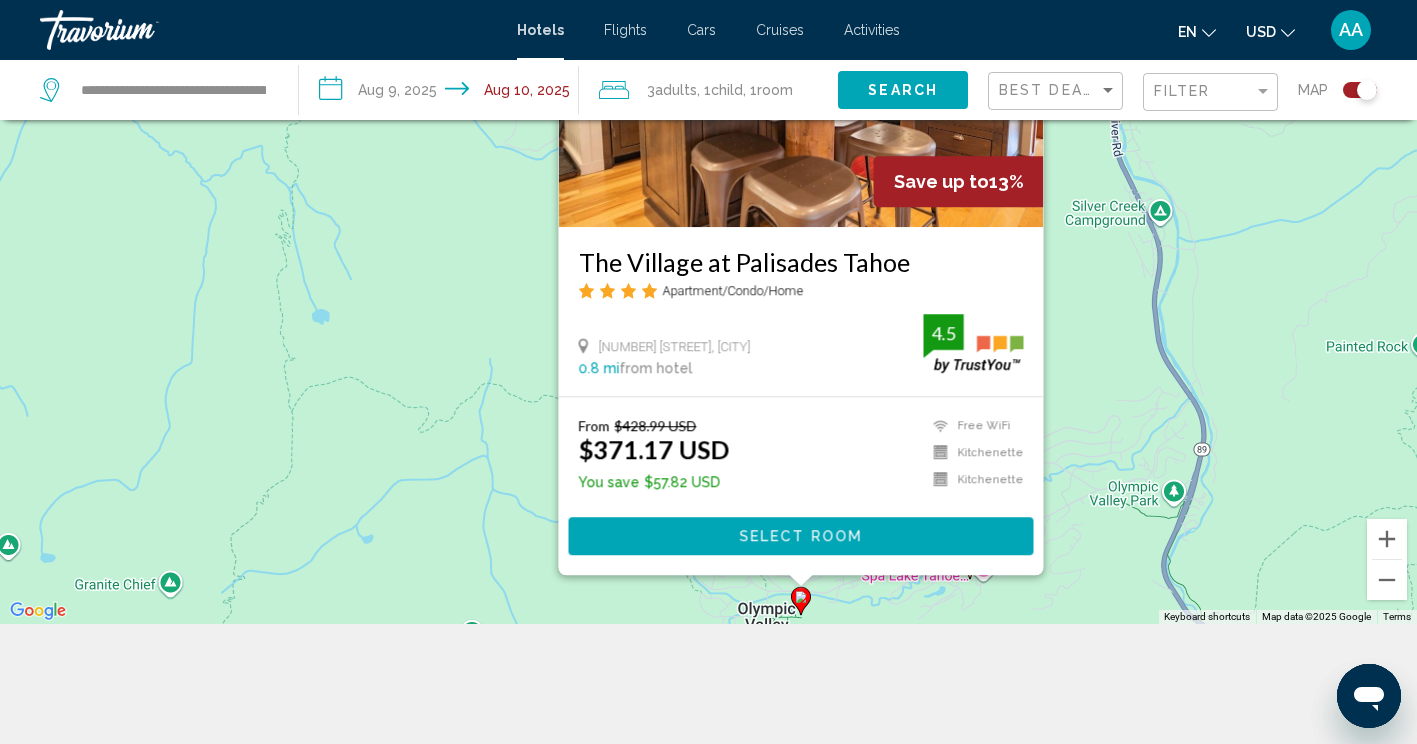click on "To activate drag with keyboard, press Alt + Enter. Once in keyboard drag state, use the arrow keys to move the marker. To complete the drag, press the Enter key. To cancel, press Escape. Save up to  13%   The Village at Palisades Tahoe
Apartment/Condo/Home
[NUMBER] [STREET], [CITY] 0.8 mi  from hotel 4.5 From [PRICE] USD [PRICE] USD  You save  [PRICE] USD
Free WiFi
Kitchenette
Kitchenette  4.5 Select Room" at bounding box center (708, 252) 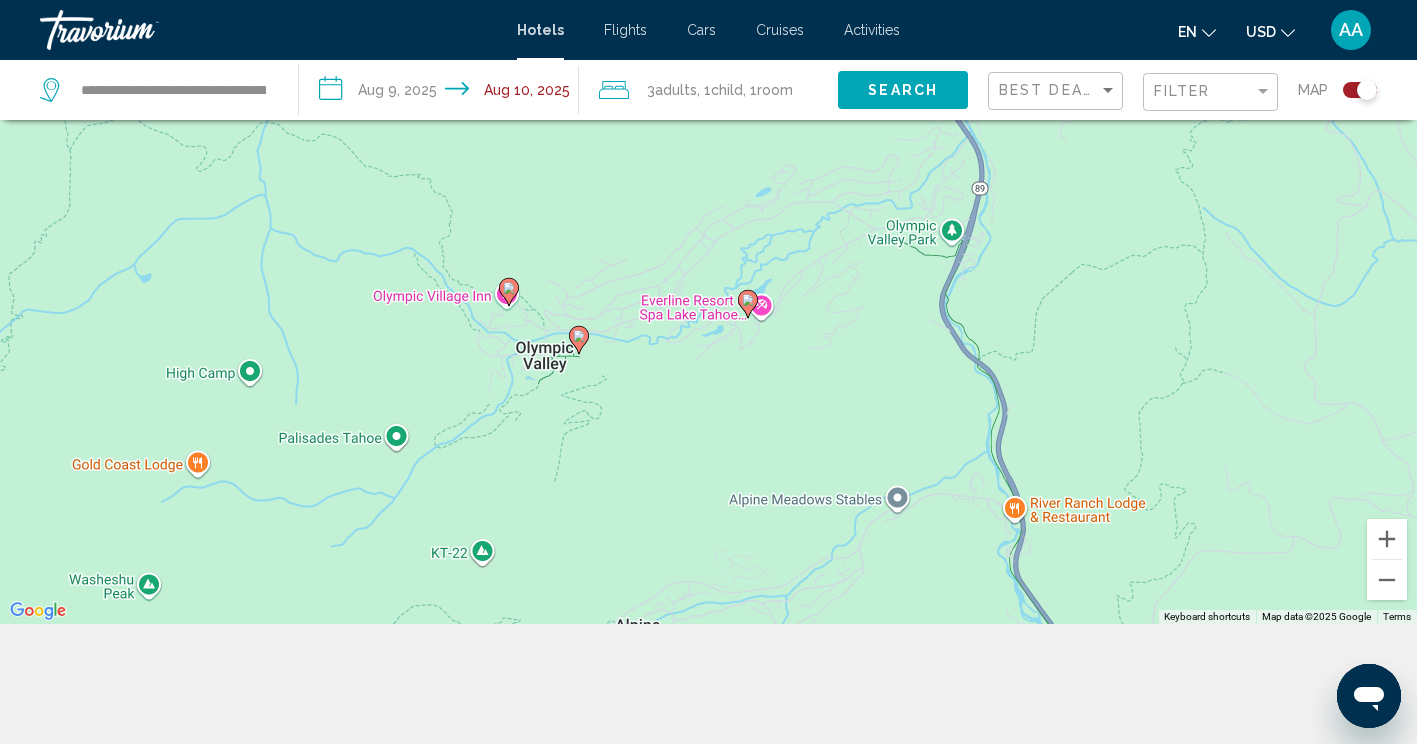 click 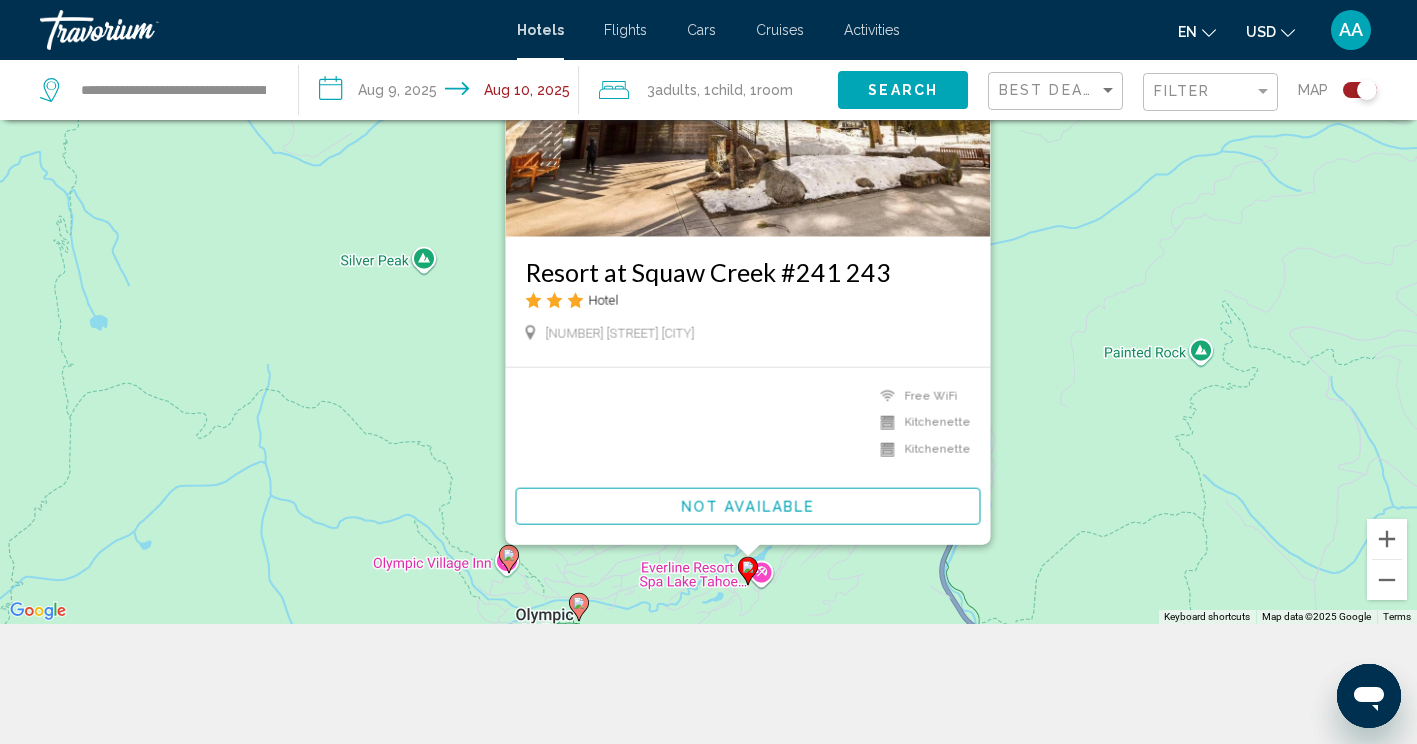 click on "Resort at Squaw Creek #241 243
Hotel
400 Squaw Creek Olympic Valley 0 mi  from hotel
Free WiFi
Kitchenette
Kitchenette  Not available" at bounding box center [708, 252] 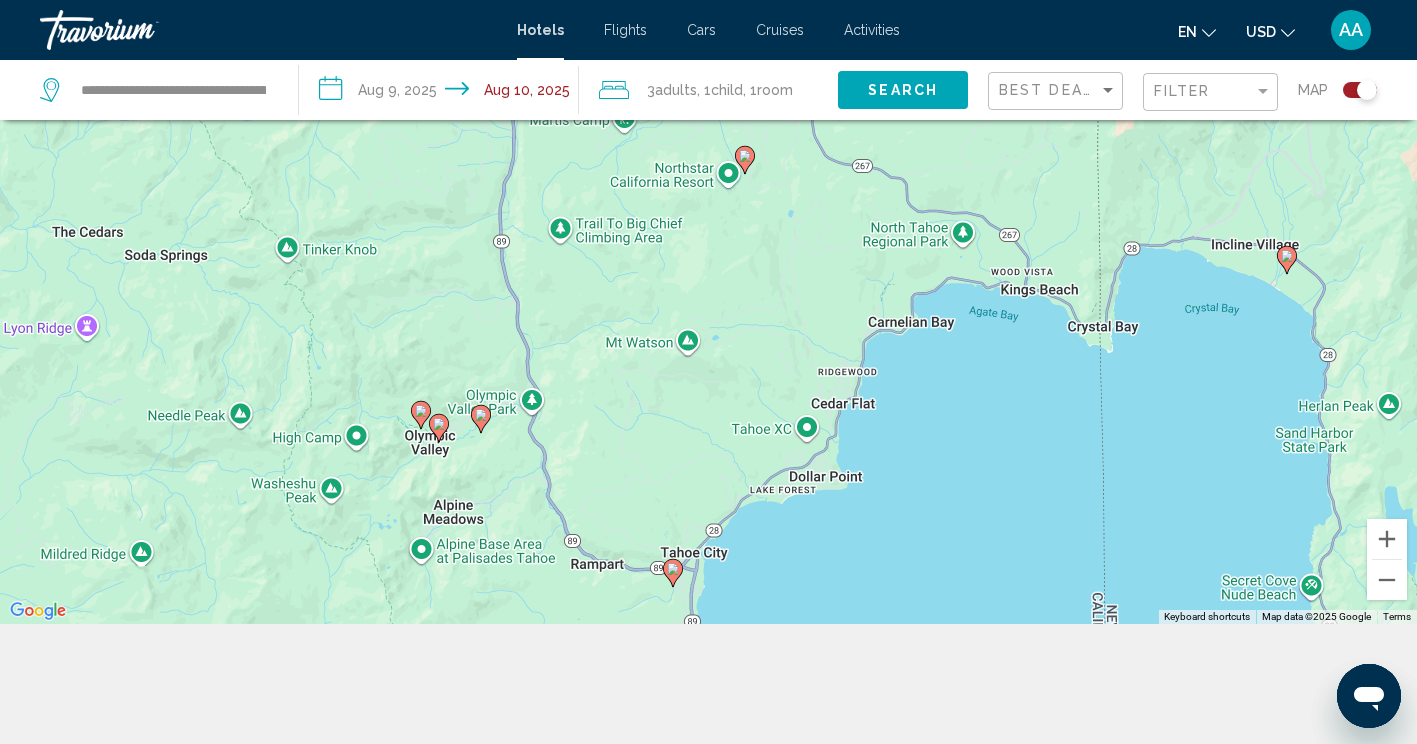click 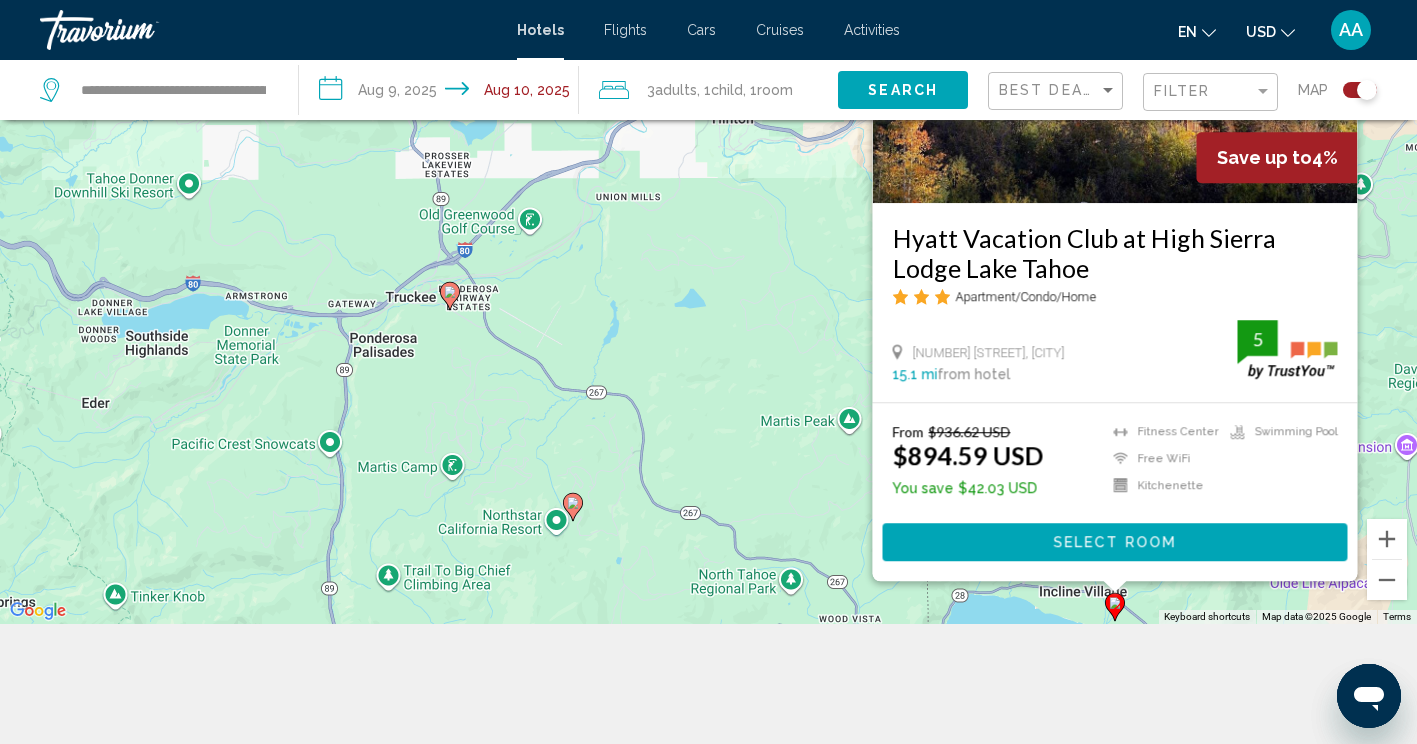 click on "Hyatt Vacation Club at High Sierra Lodge Lake Tahoe" at bounding box center (1114, 253) 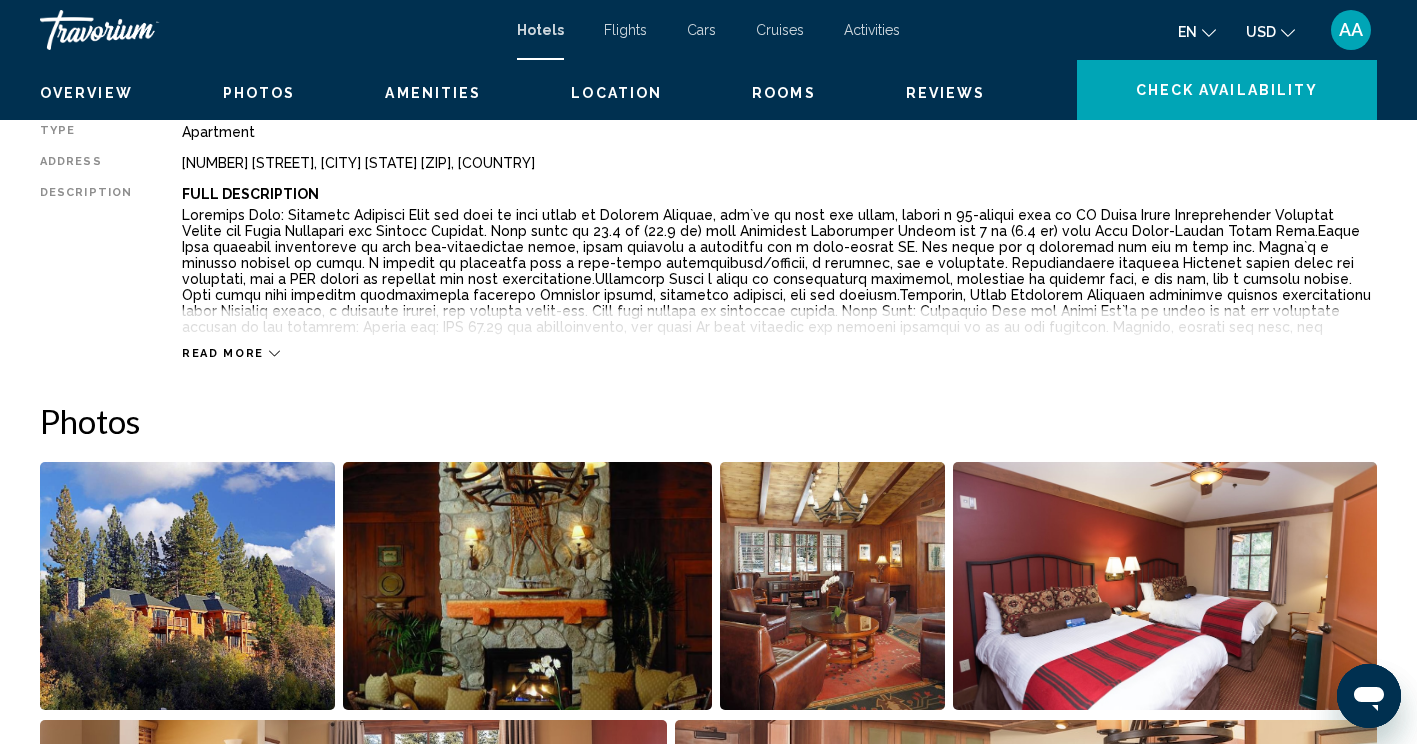 scroll, scrollTop: 295, scrollLeft: 0, axis: vertical 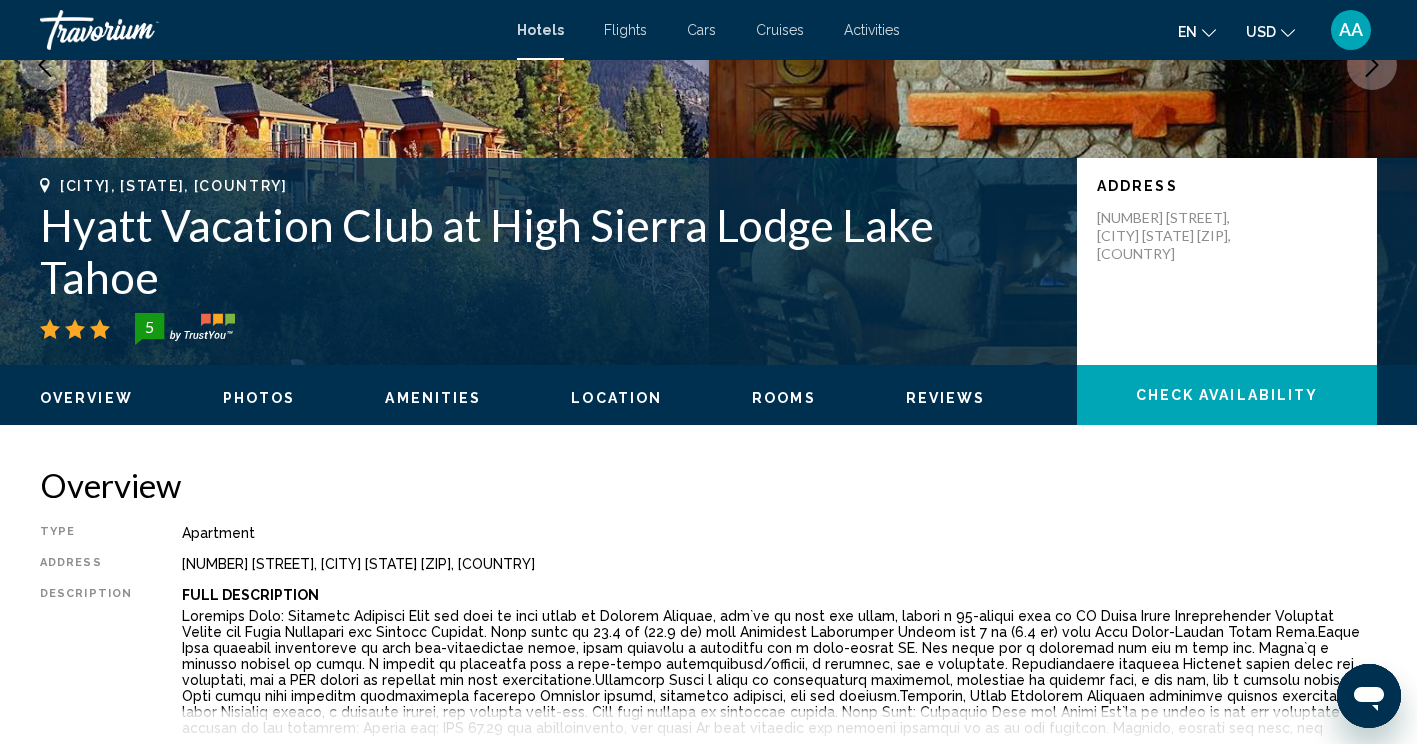 click on "Check Availability" 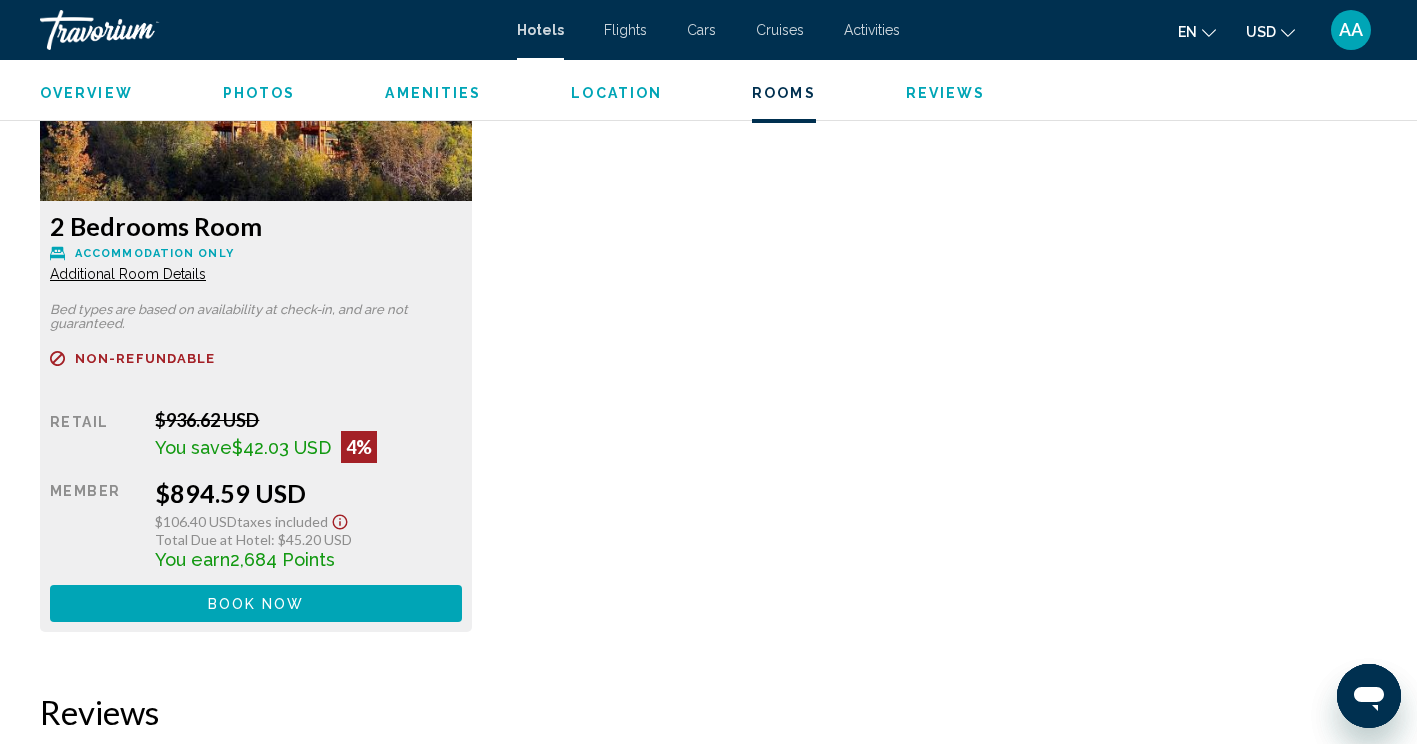 scroll, scrollTop: 2880, scrollLeft: 0, axis: vertical 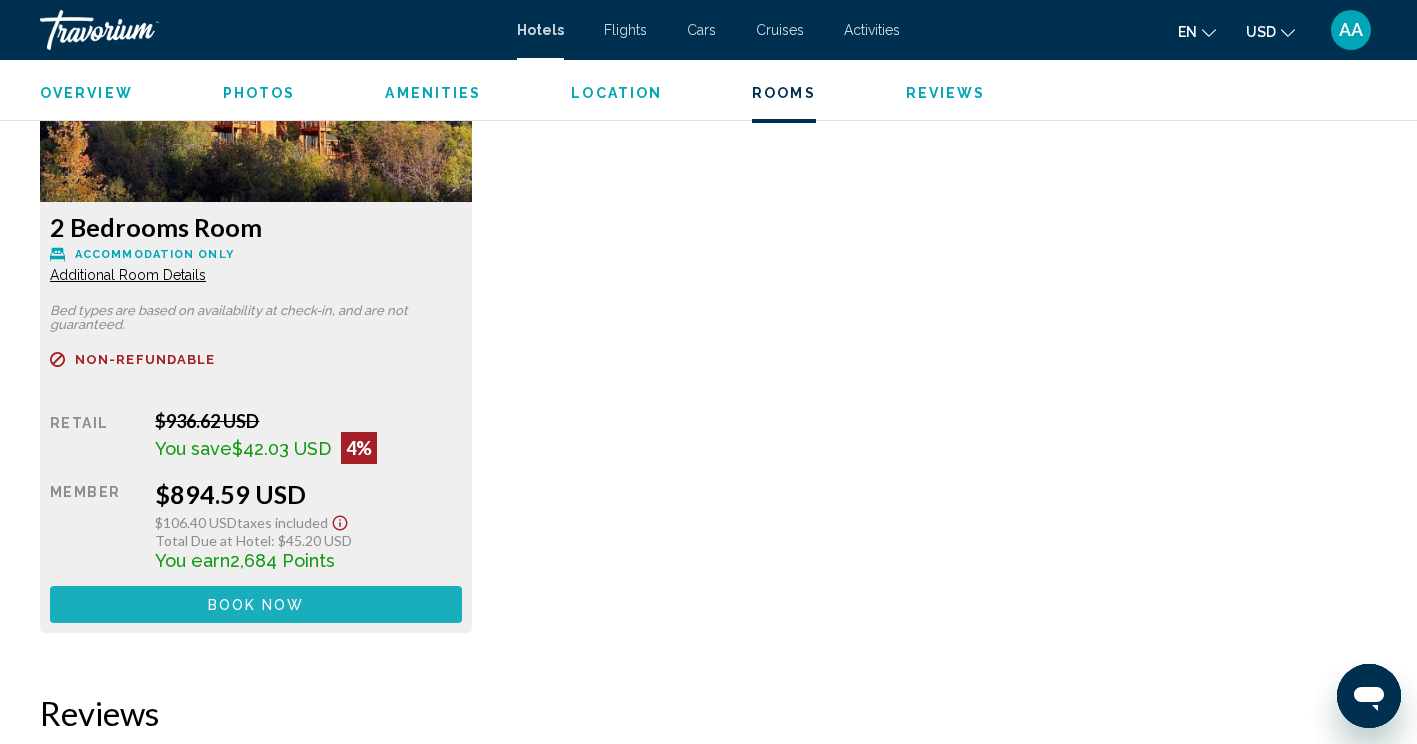 click on "Book now" at bounding box center [256, 605] 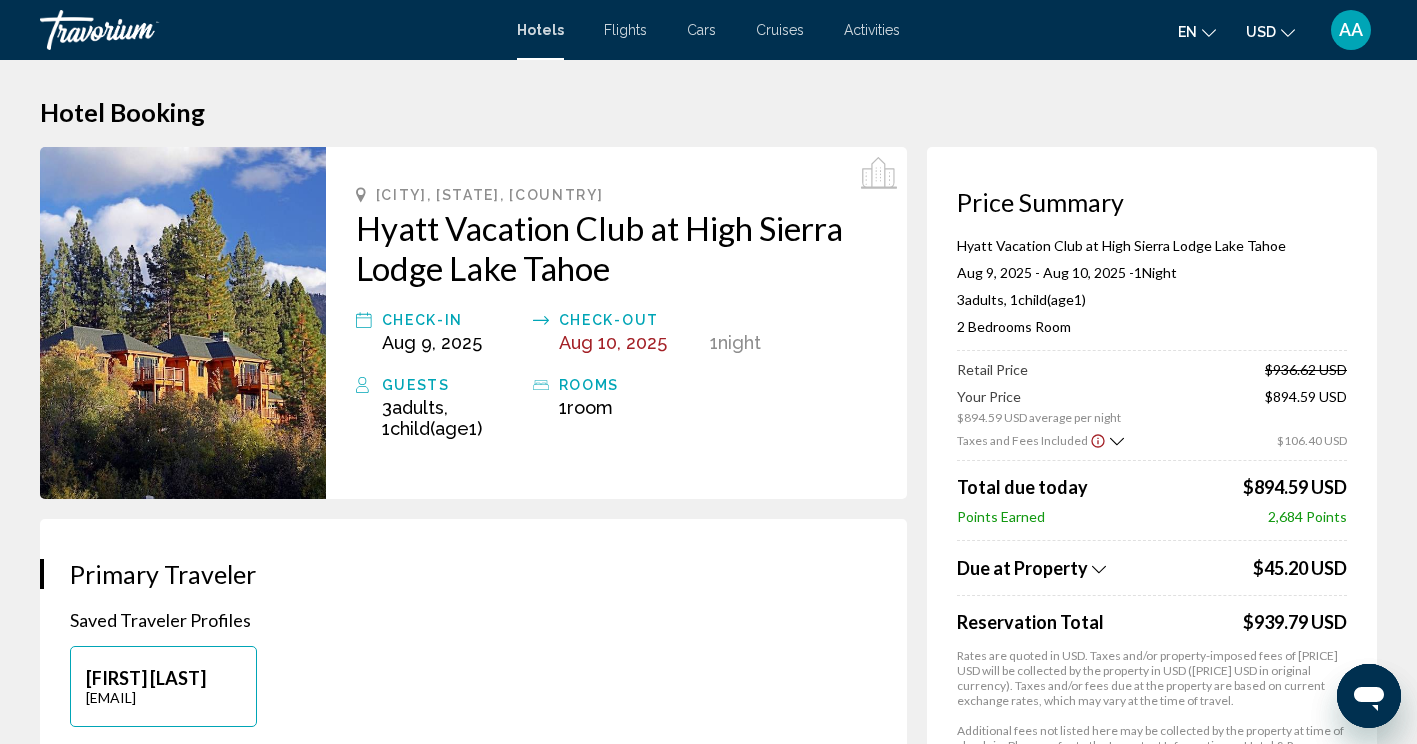 scroll, scrollTop: 0, scrollLeft: 0, axis: both 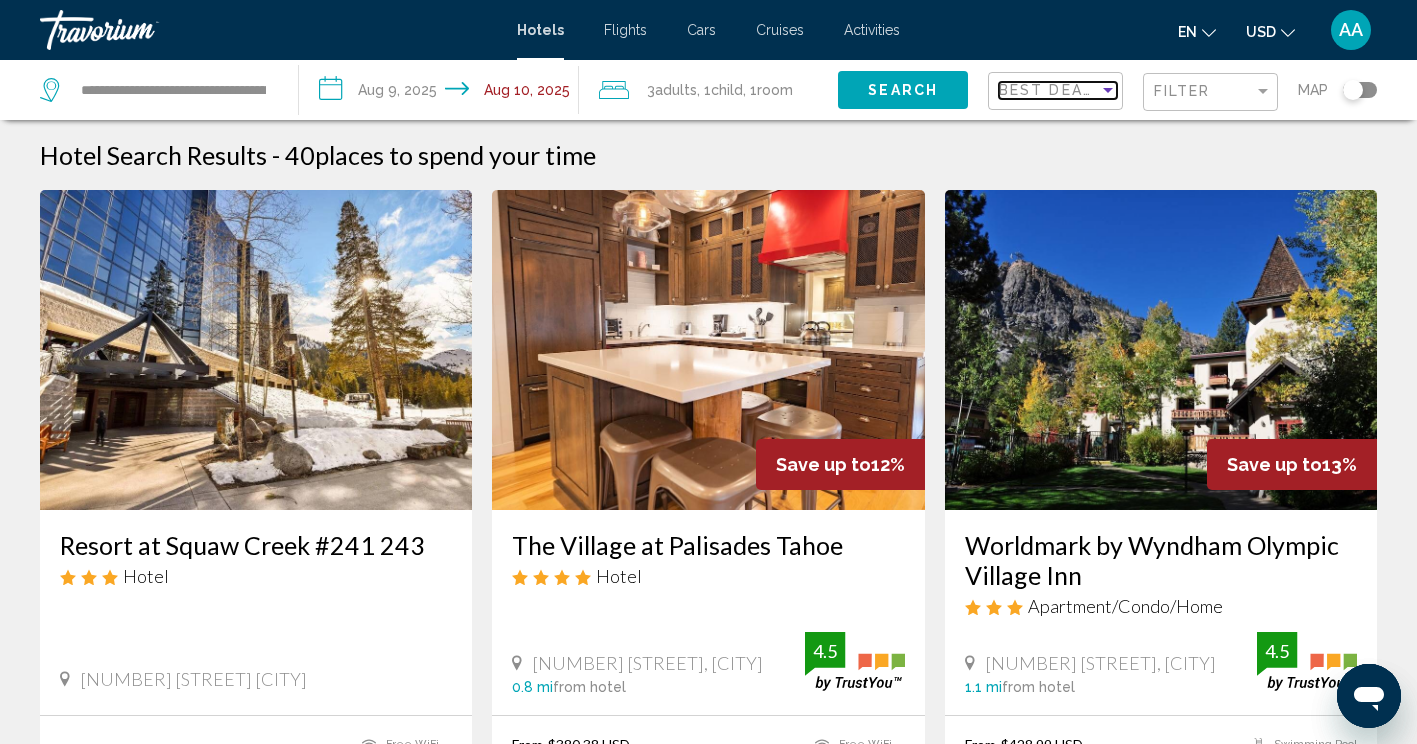 click on "Best Deals" at bounding box center (1051, 90) 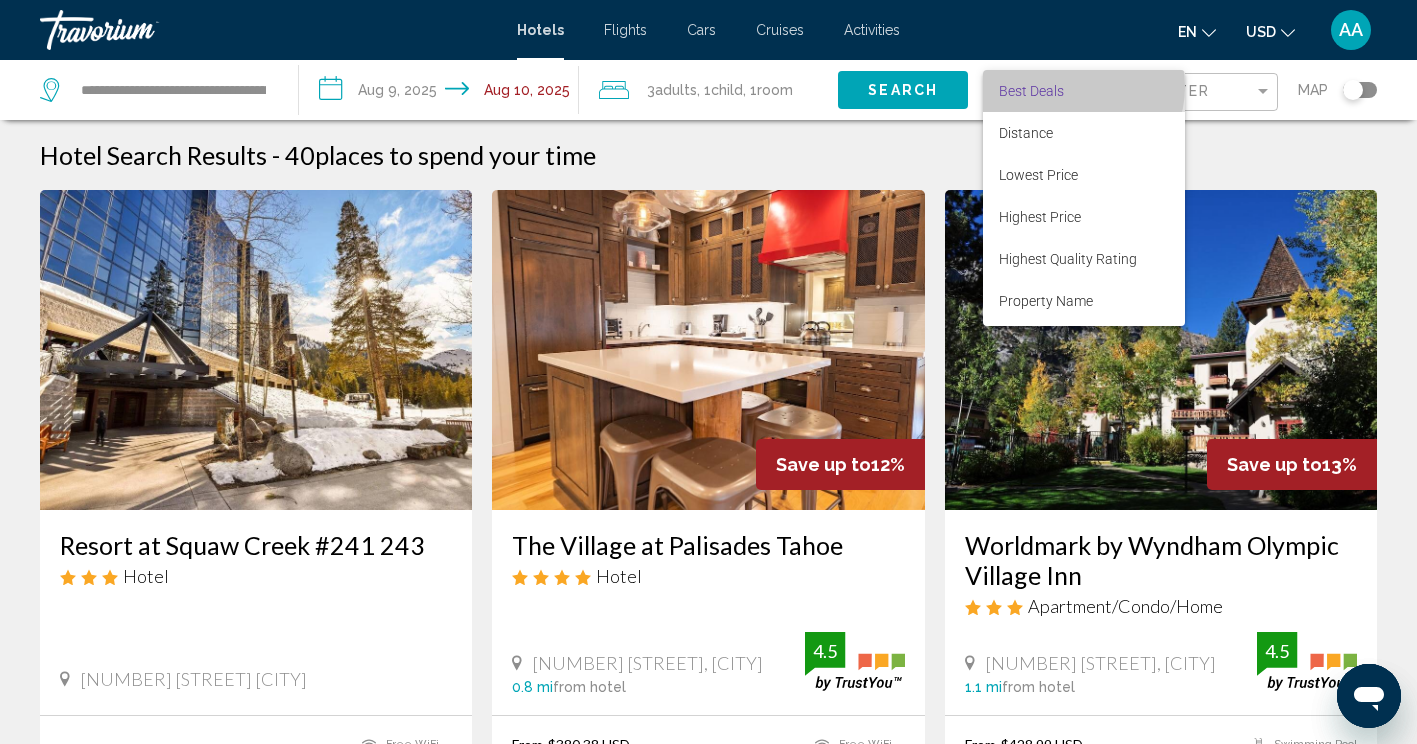 click on "Best Deals" at bounding box center [1084, 91] 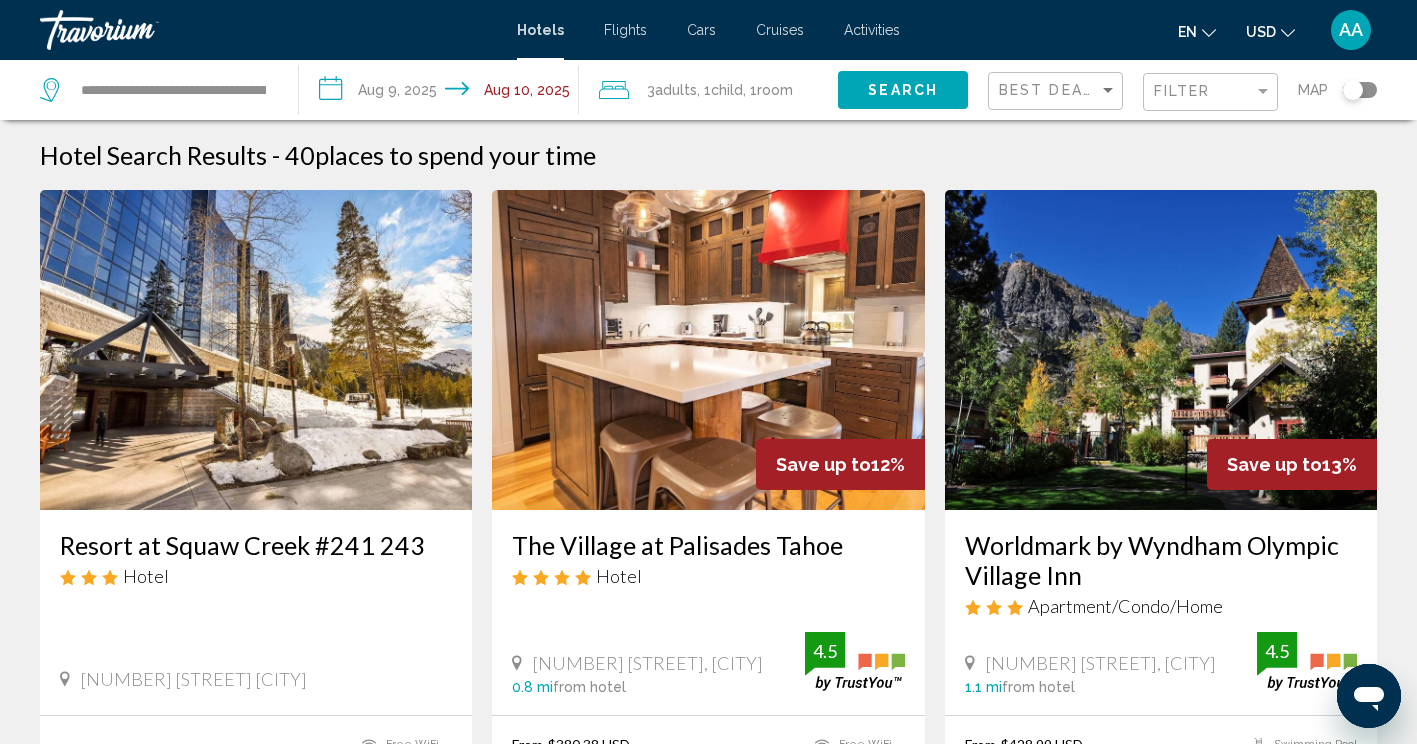click at bounding box center (708, 350) 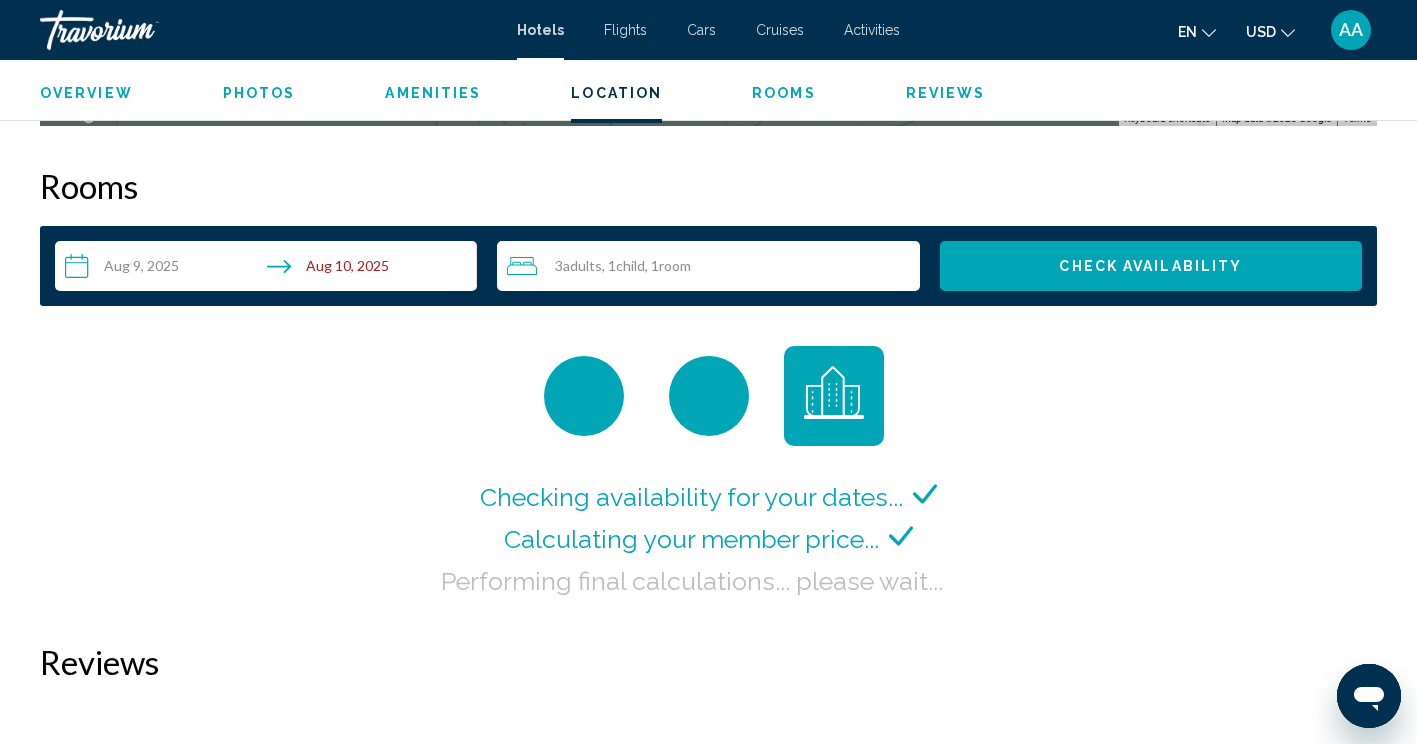 scroll, scrollTop: 2487, scrollLeft: 0, axis: vertical 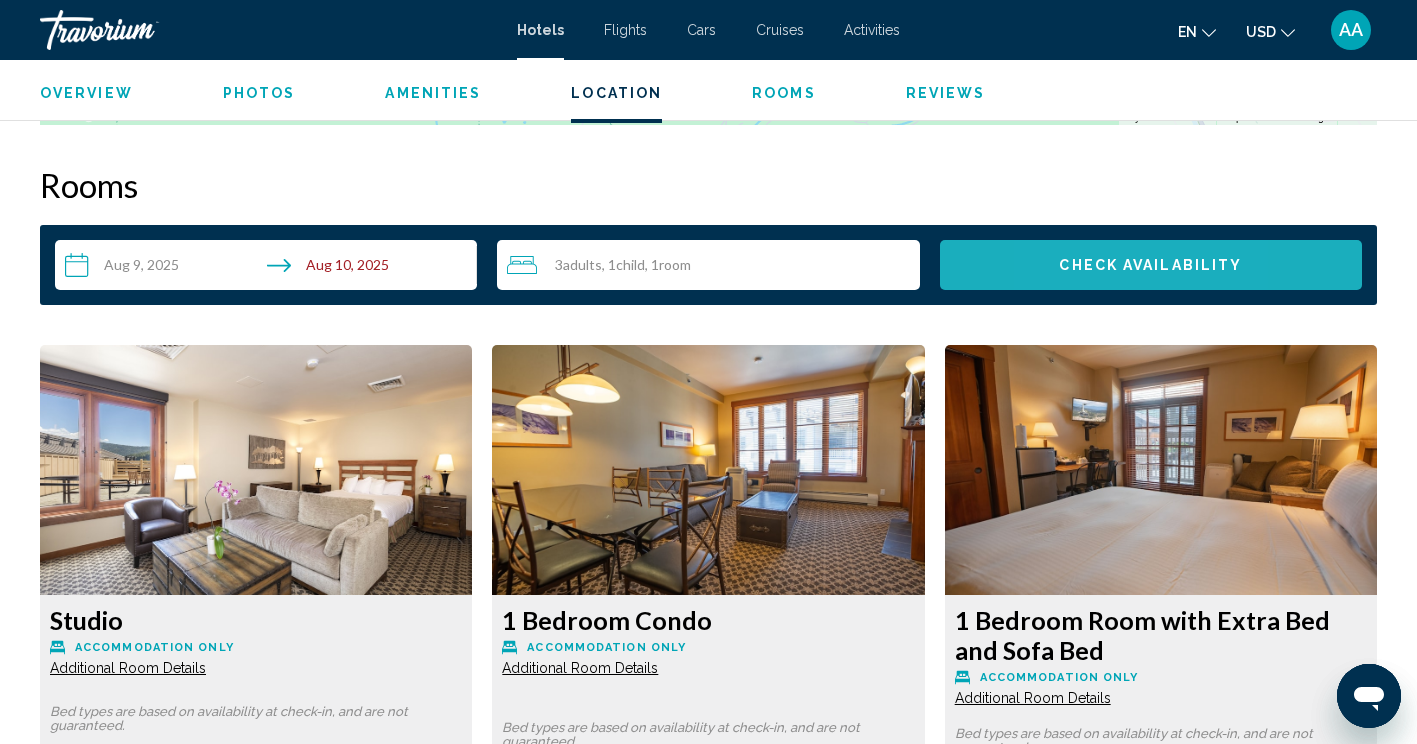 click on "Check Availability" at bounding box center (1150, 266) 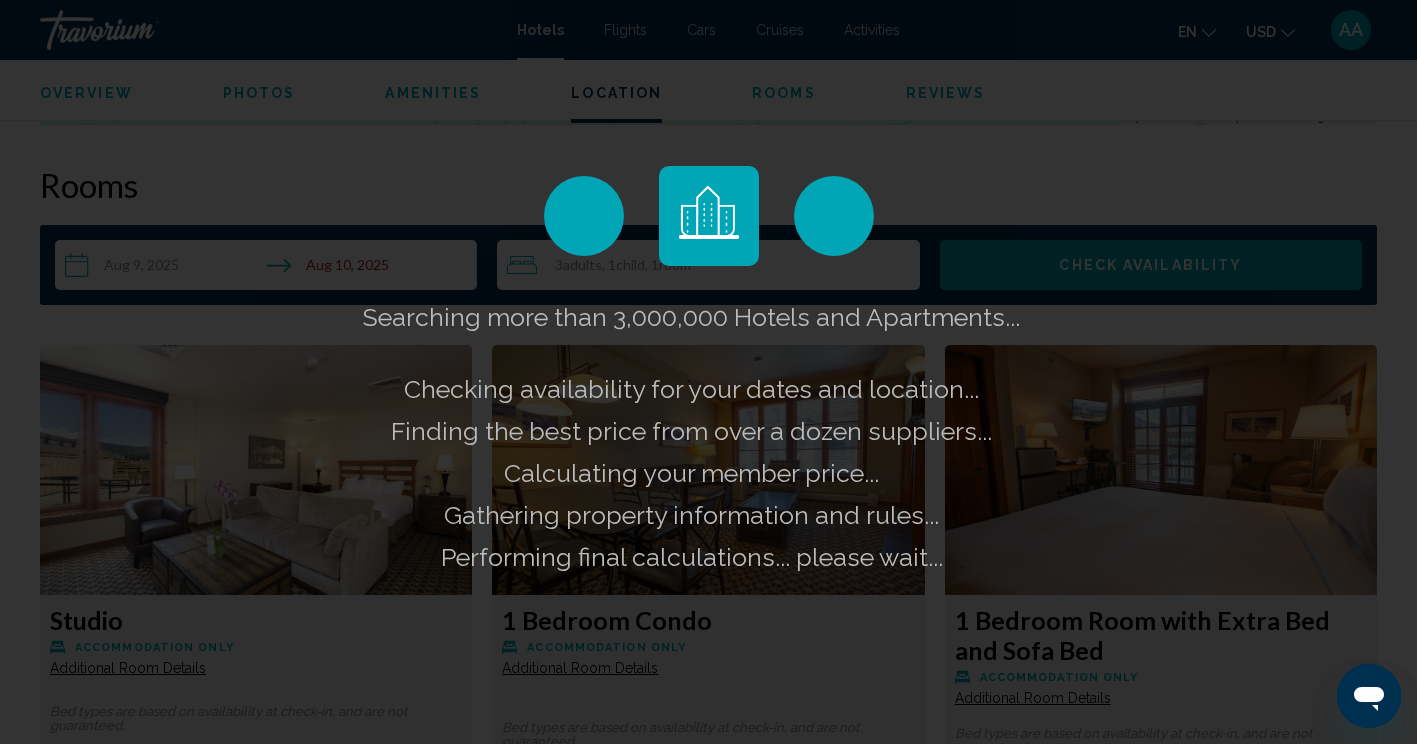 click on "Skip to main content Hotels Flights Cars Cruises Activities Hotels Flights Cars Cruises Activities en
English Español Français Italiano Português русский USD
USD ($) MXN (Mex$) CAD (Can$) GBP (£) EUR (€) AUD (A$) NZD (NZ$) CNY (CN¥) AA Login
[CITY]-[REGION], [STATE], [COUNTRY] The Village at Palisades Tahoe
4.5 Address [NUMBER] [STREET], [CITY] [STATE] [POSTAL CODE], [COUNTRY] Overview
Photos
Amenities
Location
Rooms
Reviews
Check Availability Check Availability Overview Type Hotel Address [NUMBER] [STREET], [CITY] [STATE] [POSTAL CODE], [COUNTRY] Description  Full Description  Important Note Read more
Photos ←" at bounding box center (708, -2115) 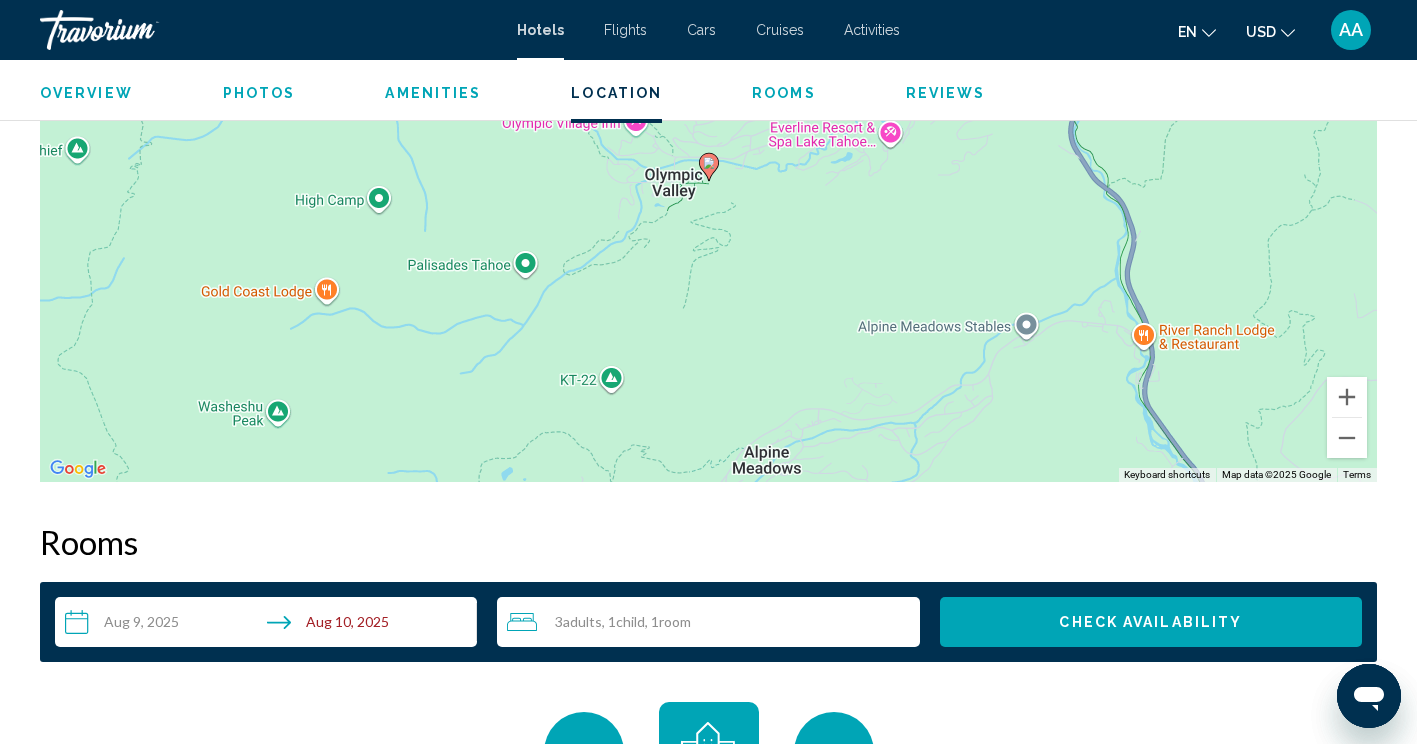 scroll, scrollTop: 2128, scrollLeft: 0, axis: vertical 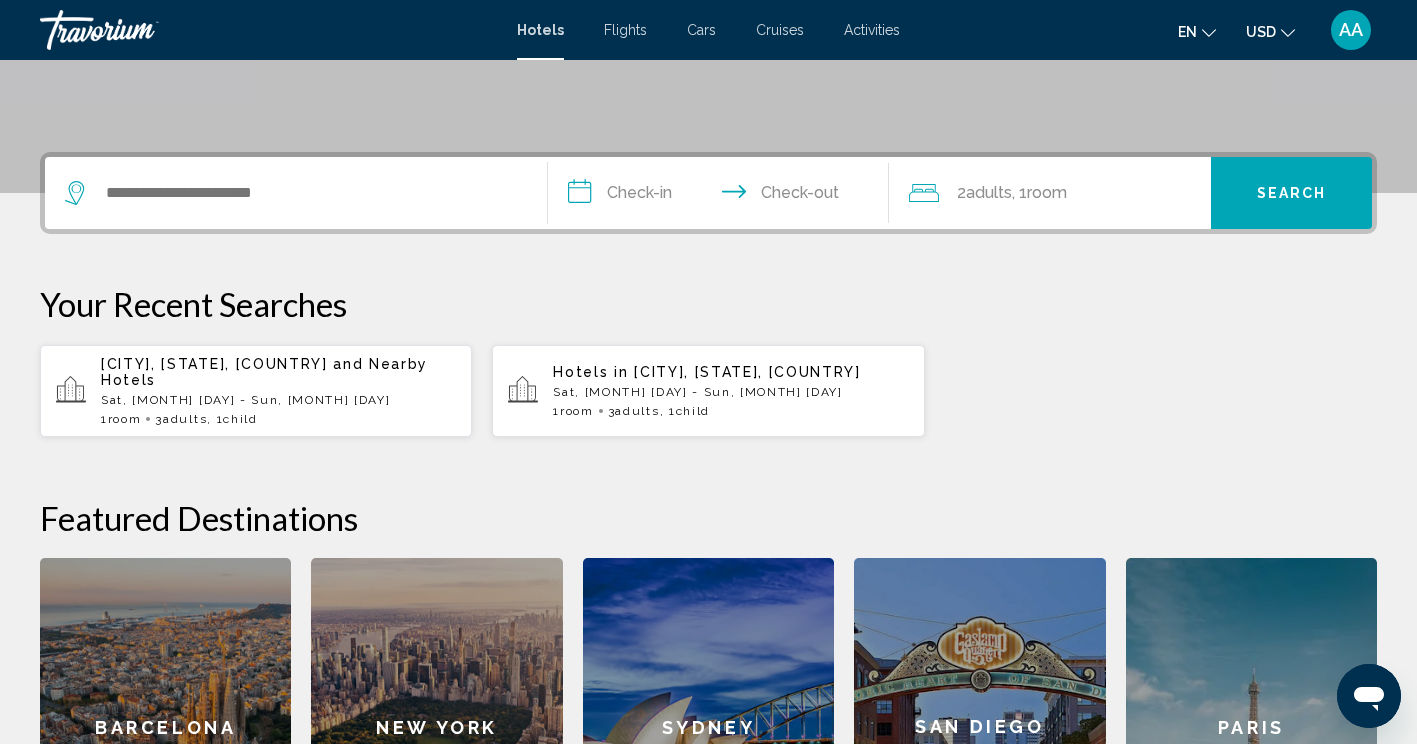 click on "Sat, [MONTH] [DAY] - Sun, [MONTH] [DAY]" at bounding box center (278, 400) 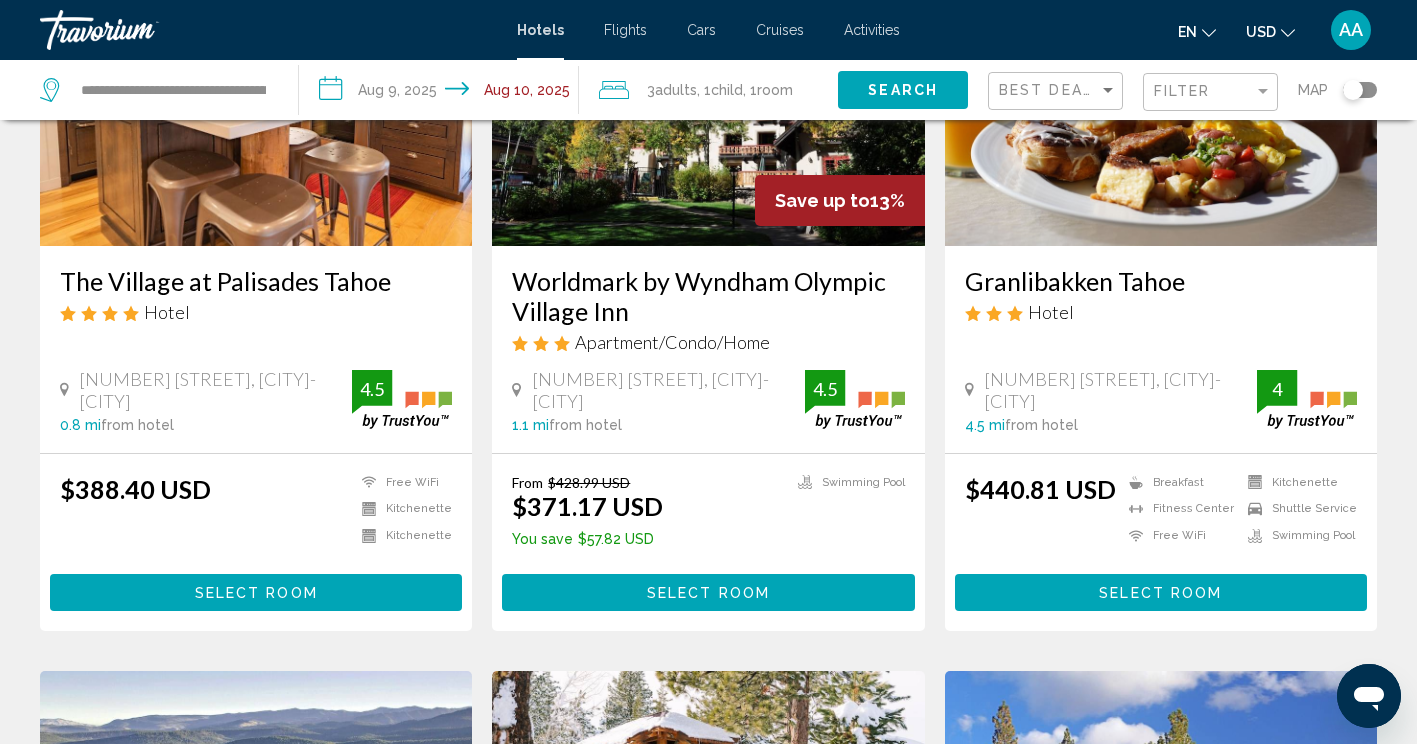 scroll, scrollTop: 265, scrollLeft: 0, axis: vertical 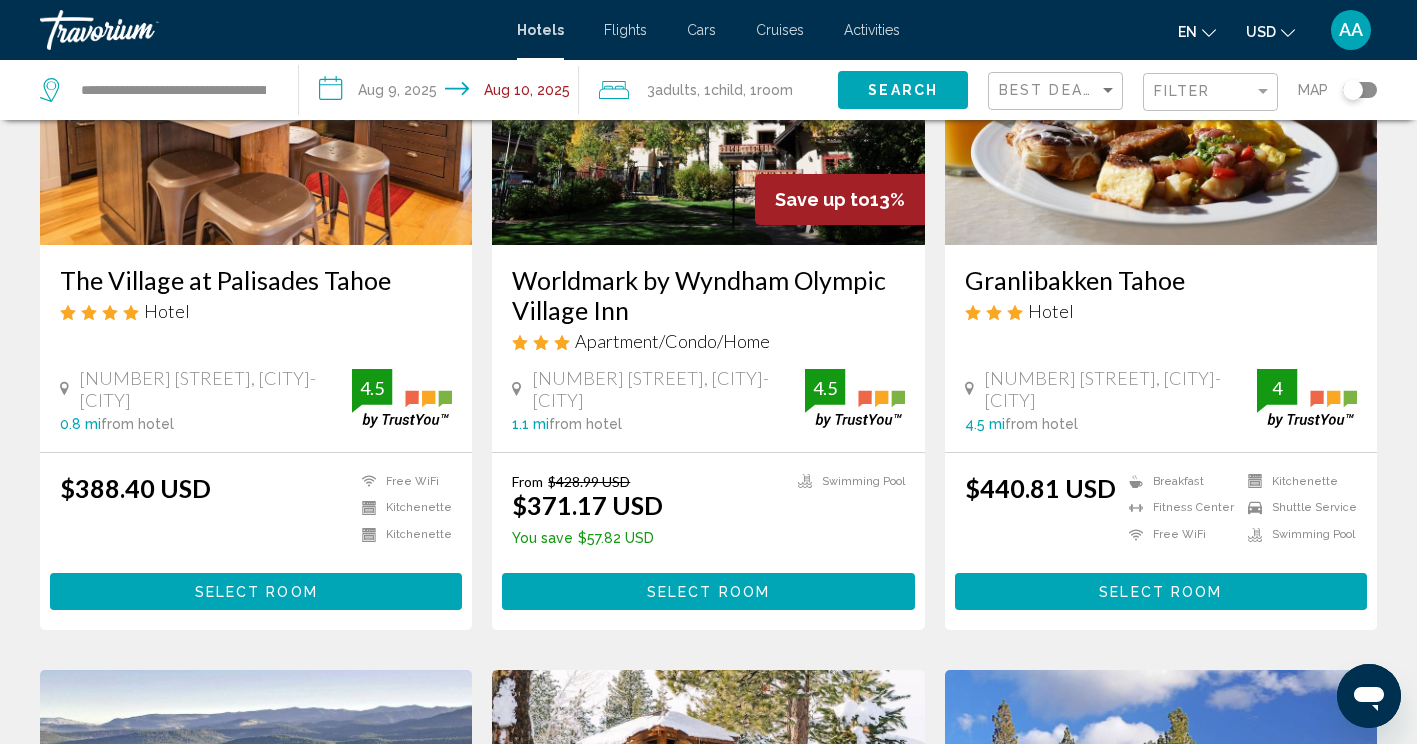 click on "AA" at bounding box center [1351, 30] 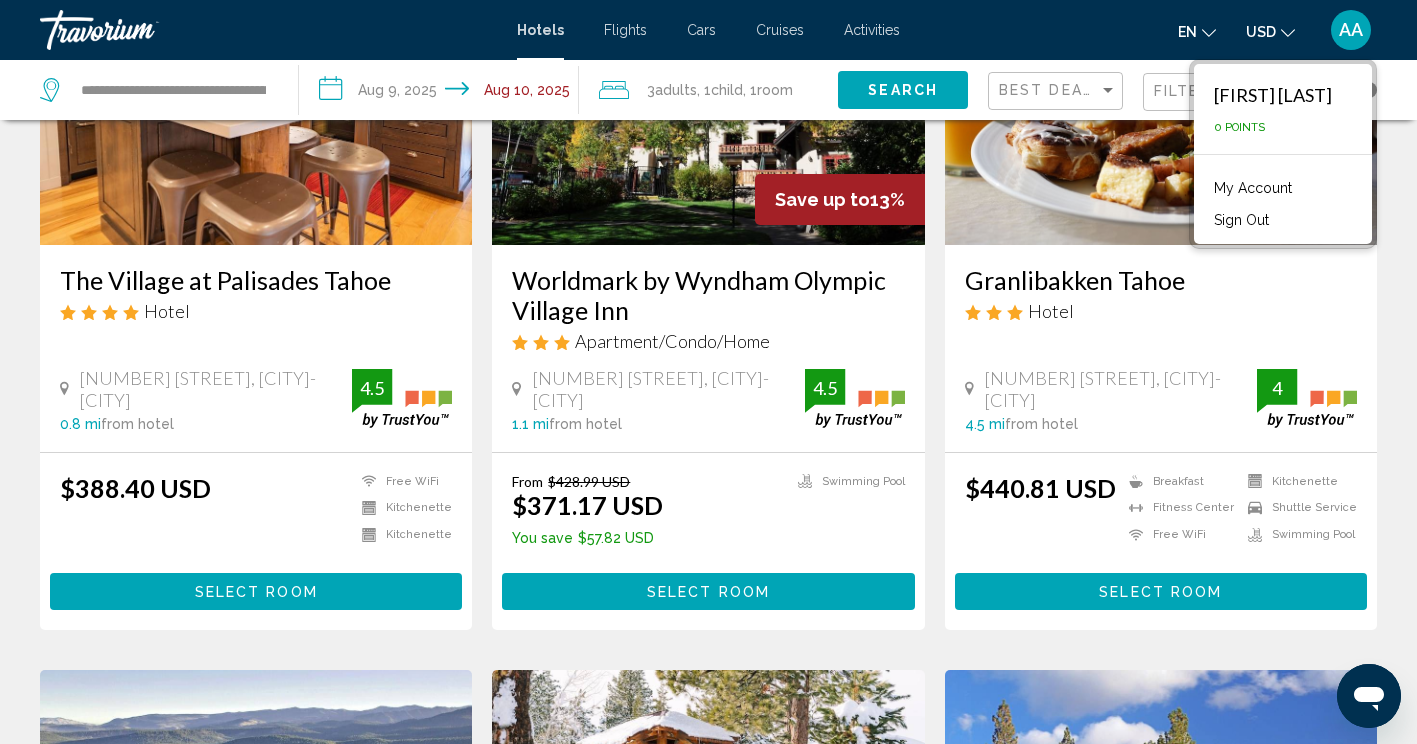 click on "My Account" at bounding box center [1253, 188] 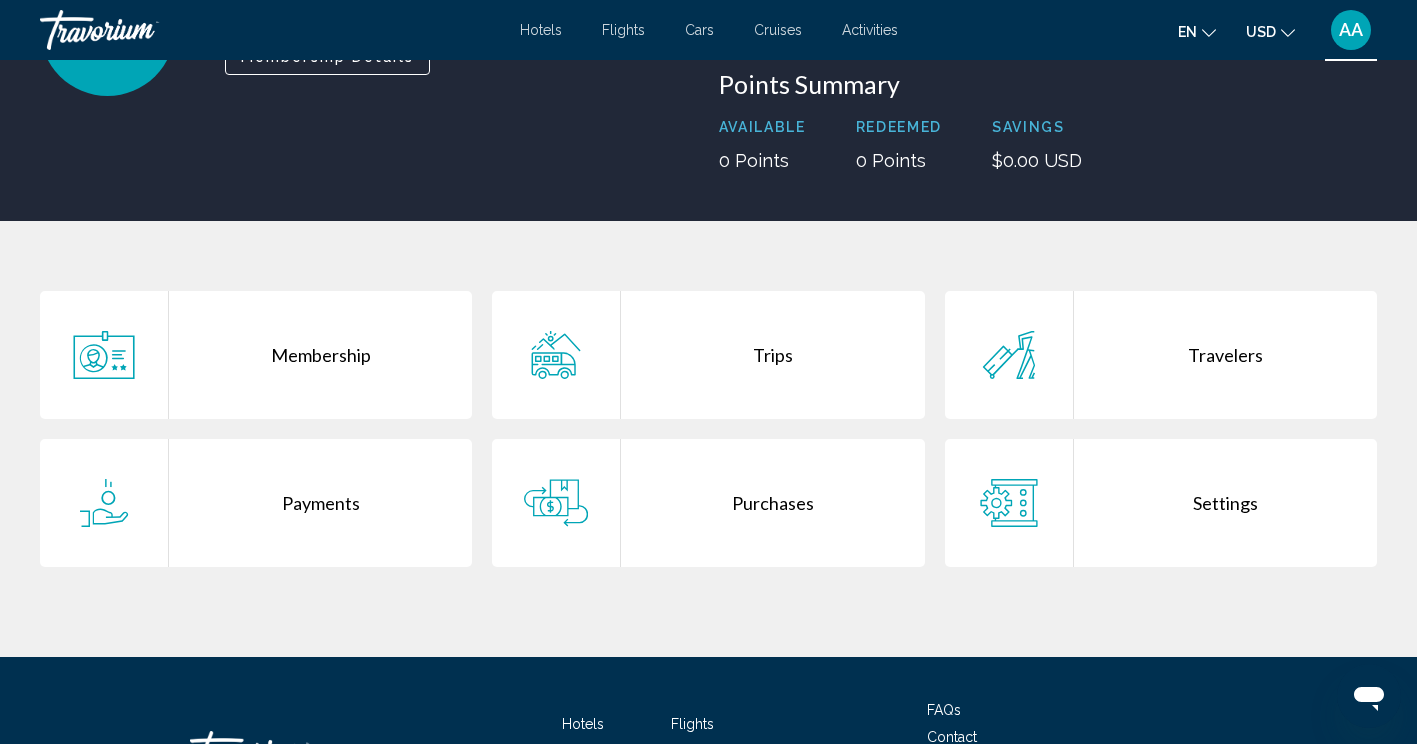 scroll, scrollTop: 228, scrollLeft: 0, axis: vertical 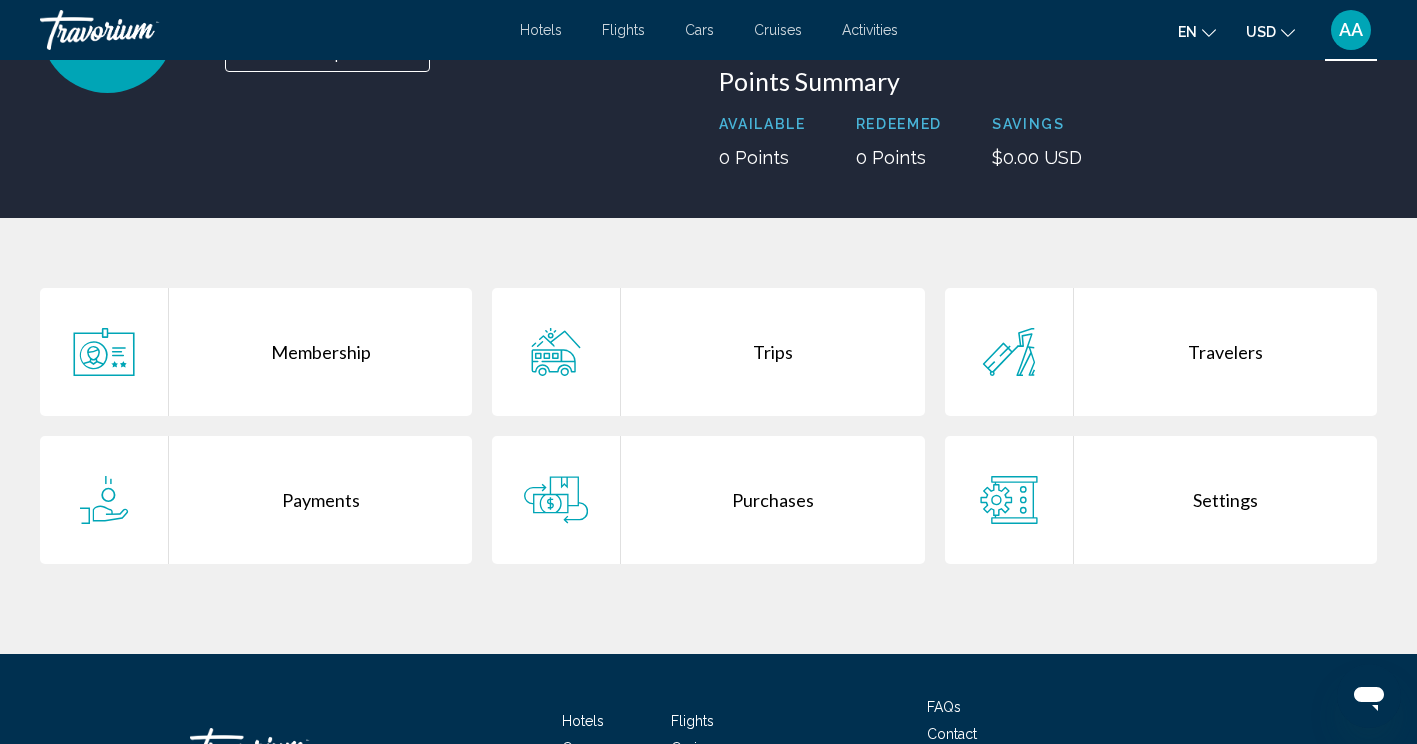 click on "Settings" at bounding box center [1225, 500] 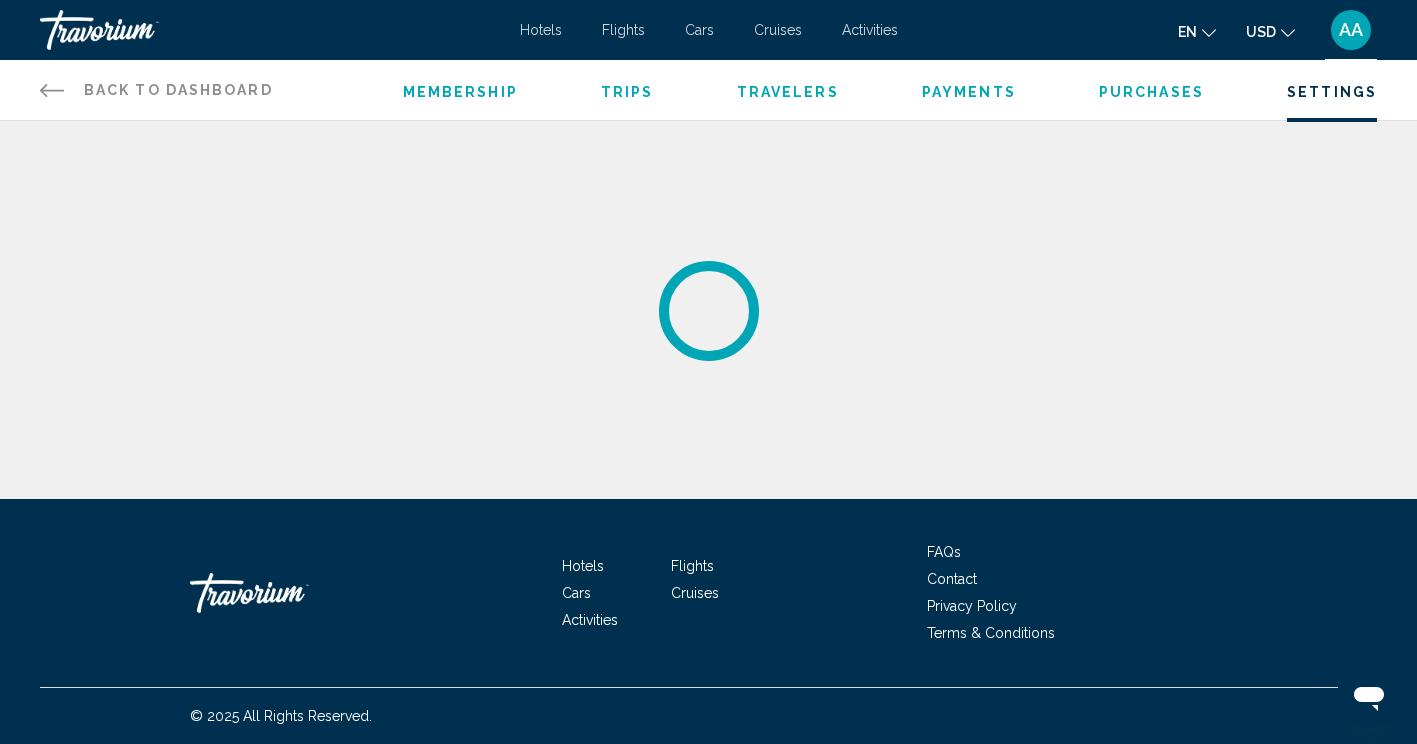 scroll, scrollTop: 0, scrollLeft: 0, axis: both 